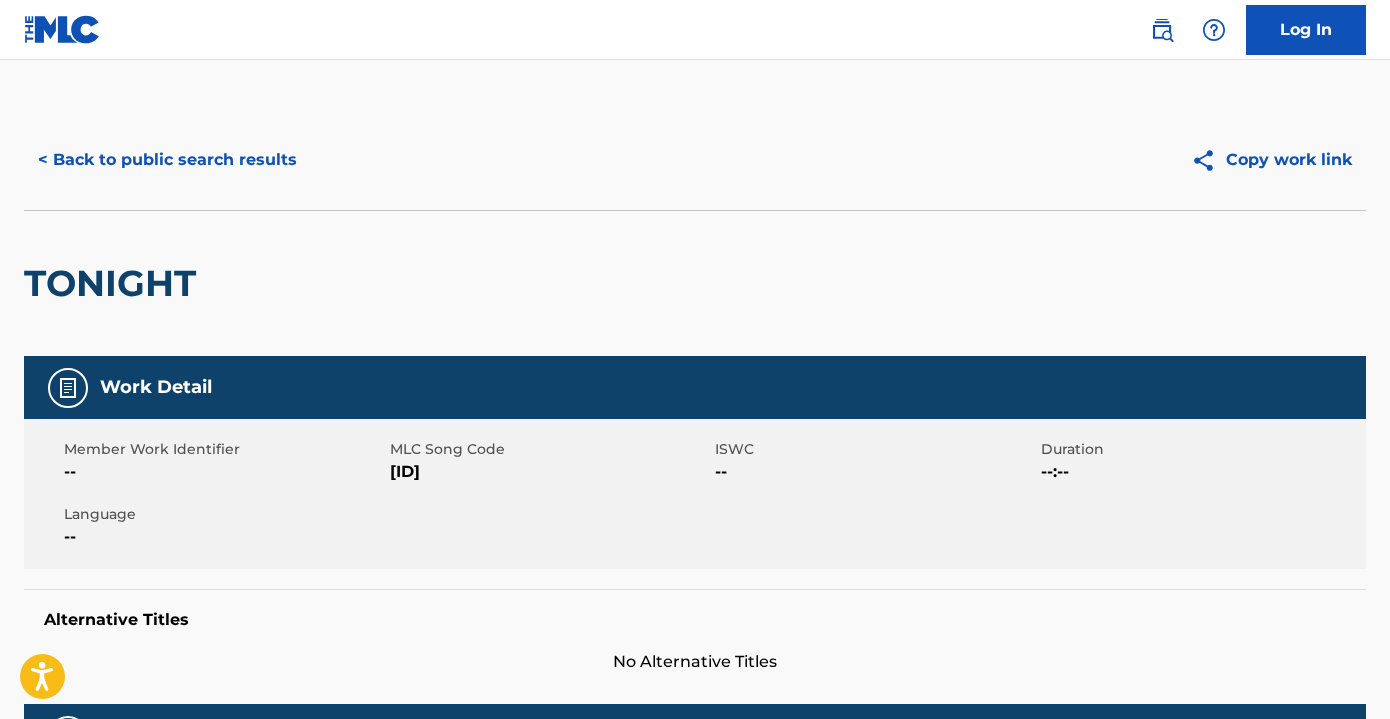 scroll, scrollTop: 726, scrollLeft: 0, axis: vertical 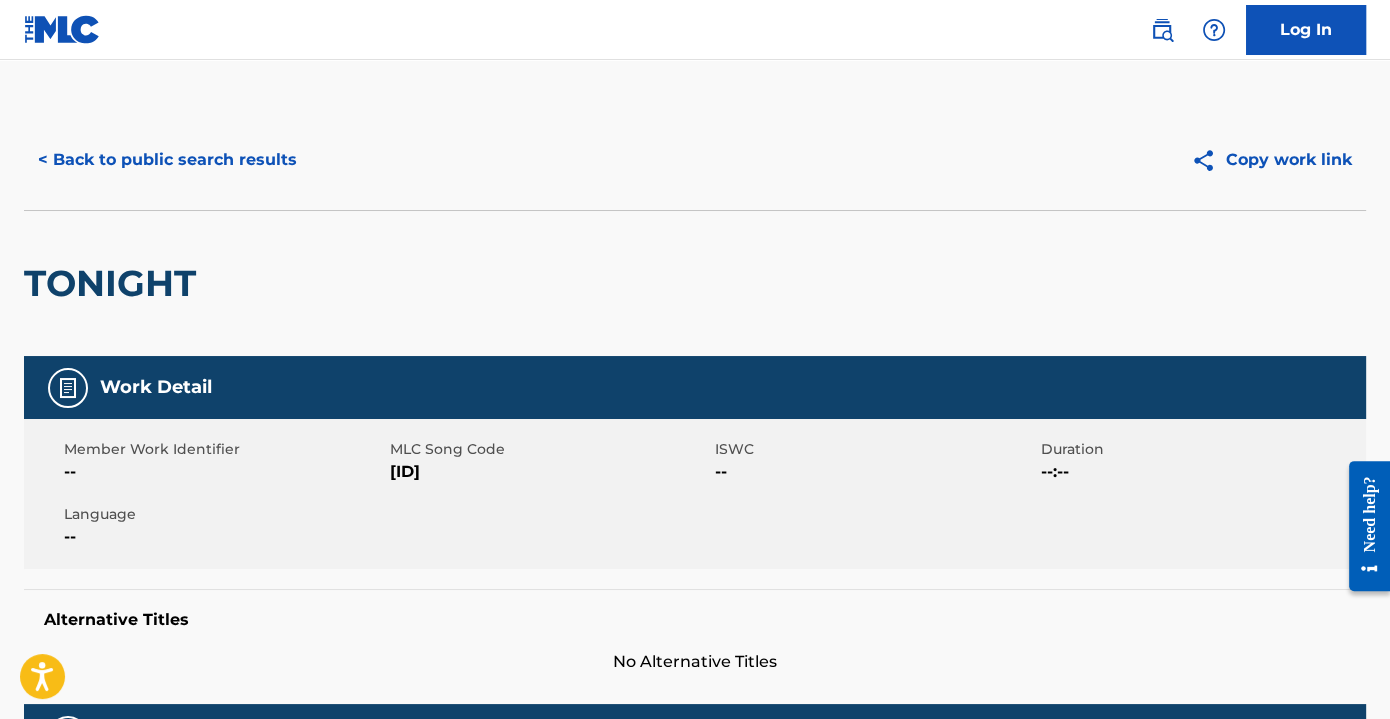 click on "< Back to public search results" at bounding box center [167, 160] 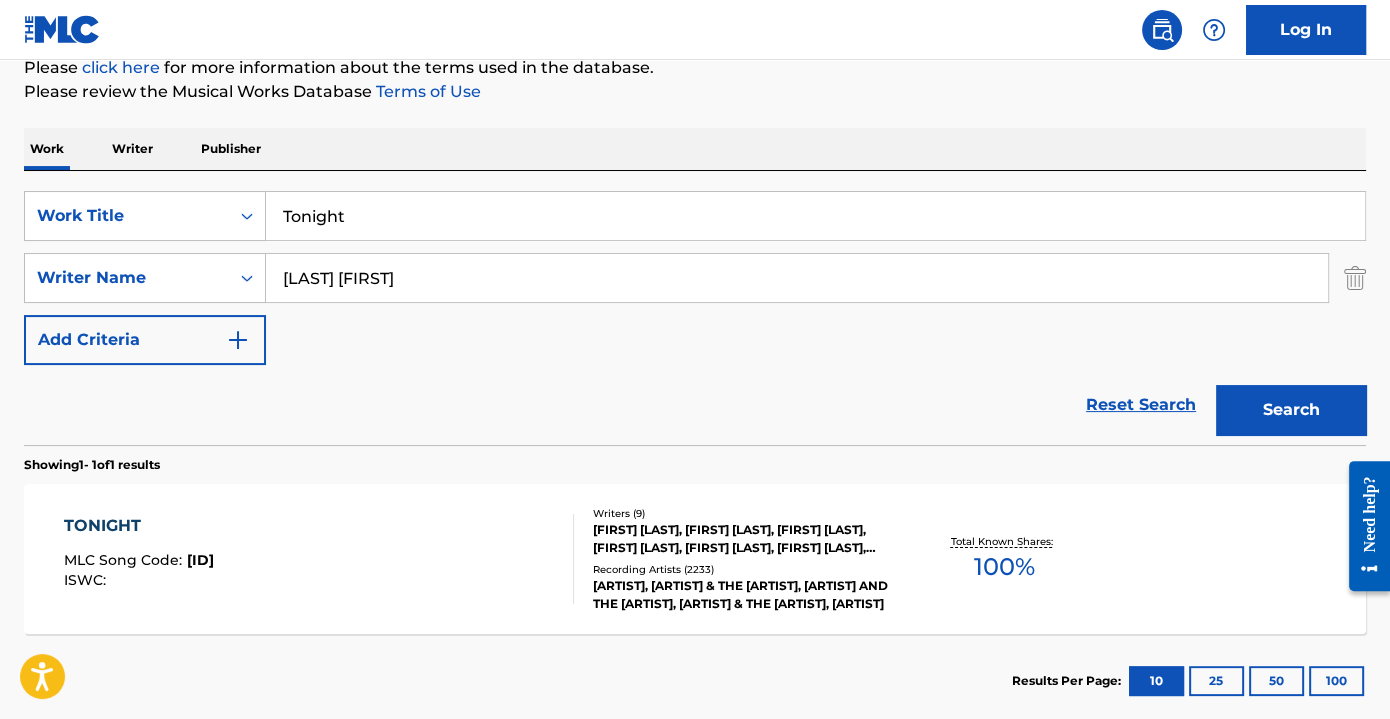 paste on "[FIRST] [LAST]" 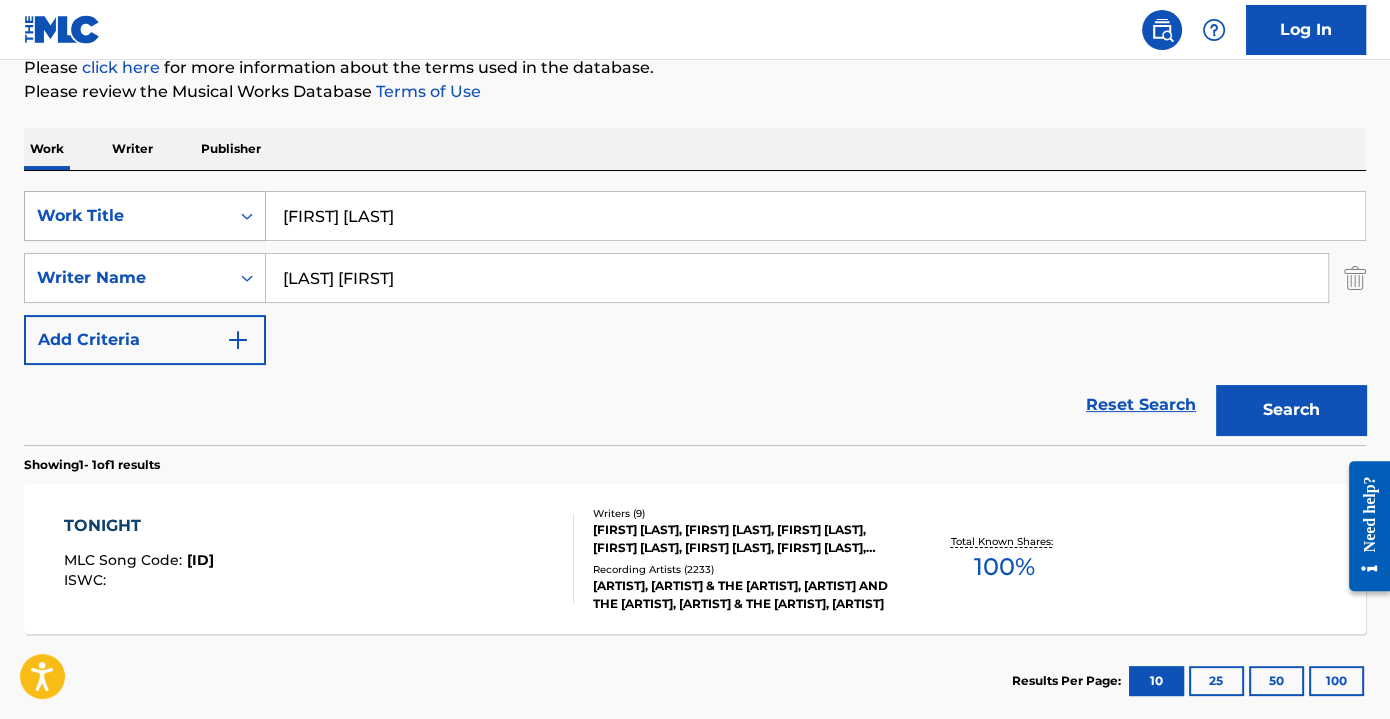 drag, startPoint x: 464, startPoint y: 218, endPoint x: 144, endPoint y: 215, distance: 320.01407 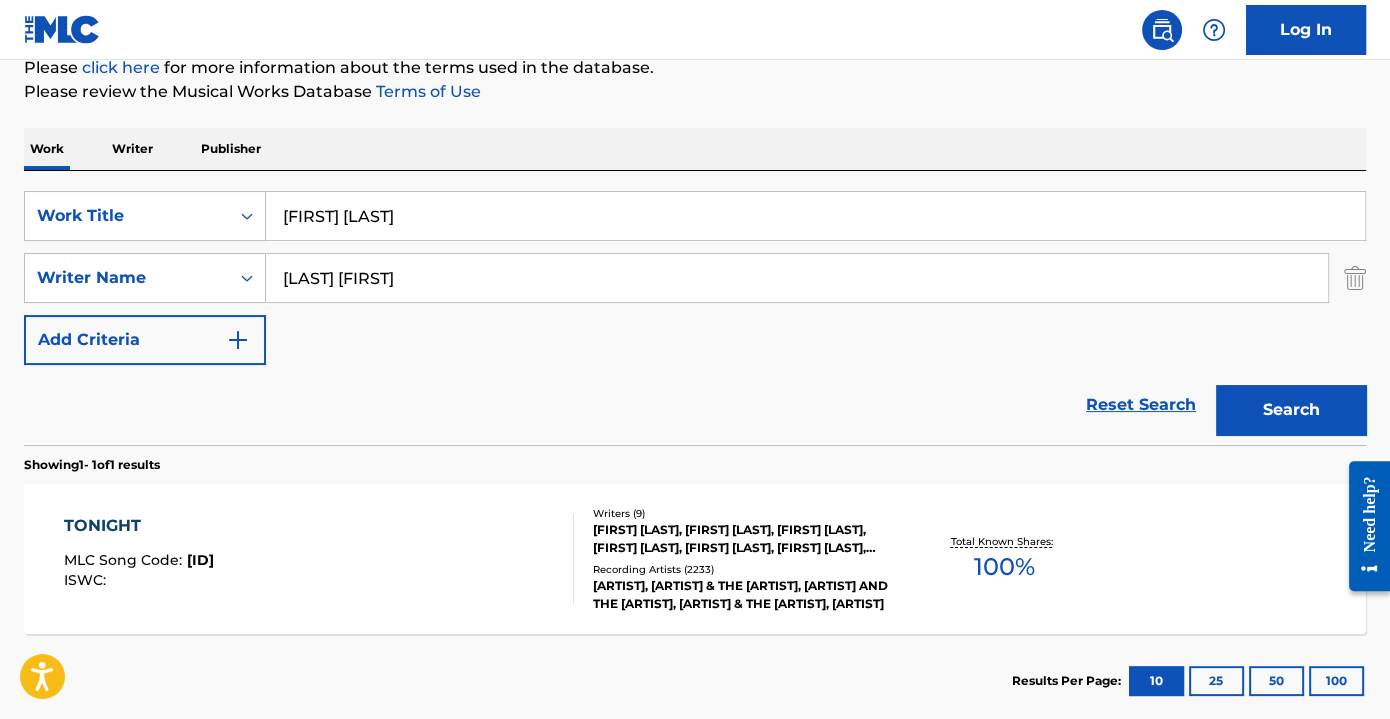 type on "[FIRST] [LAST]" 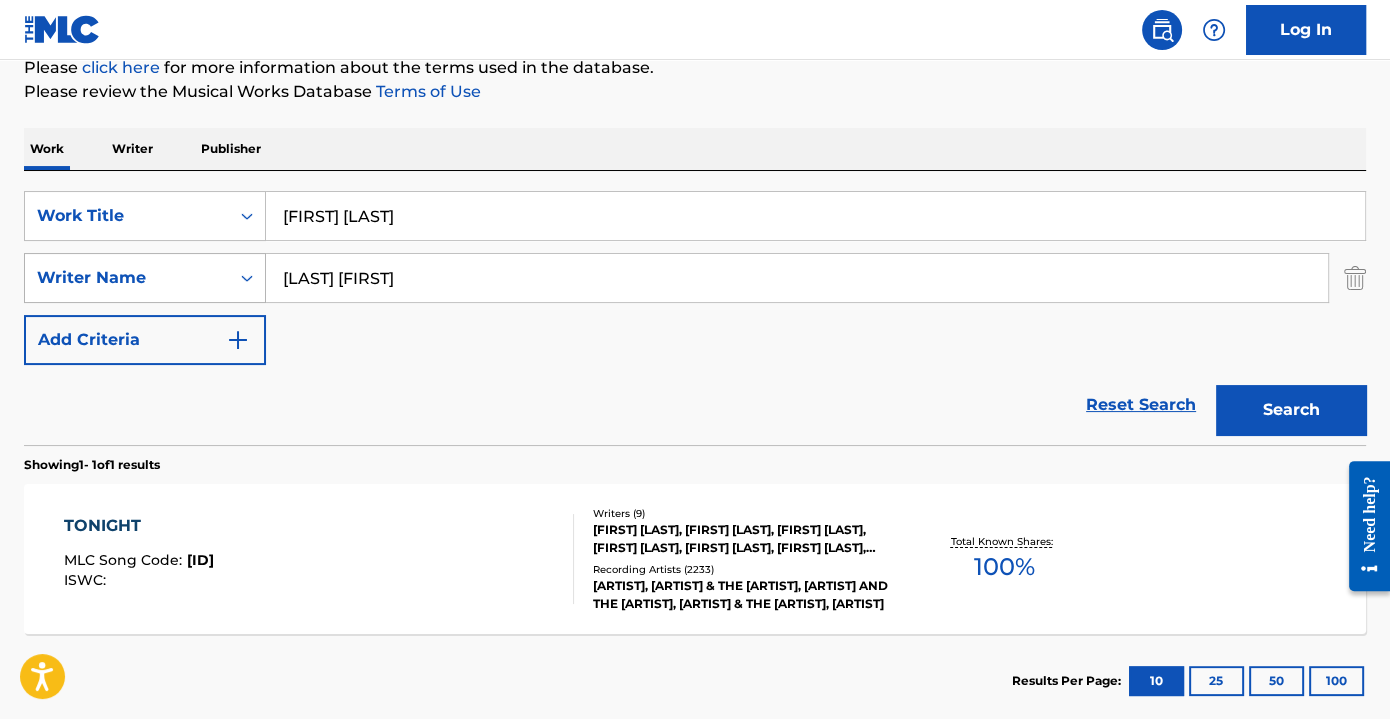 paste on "[FIRST] [LAST]" 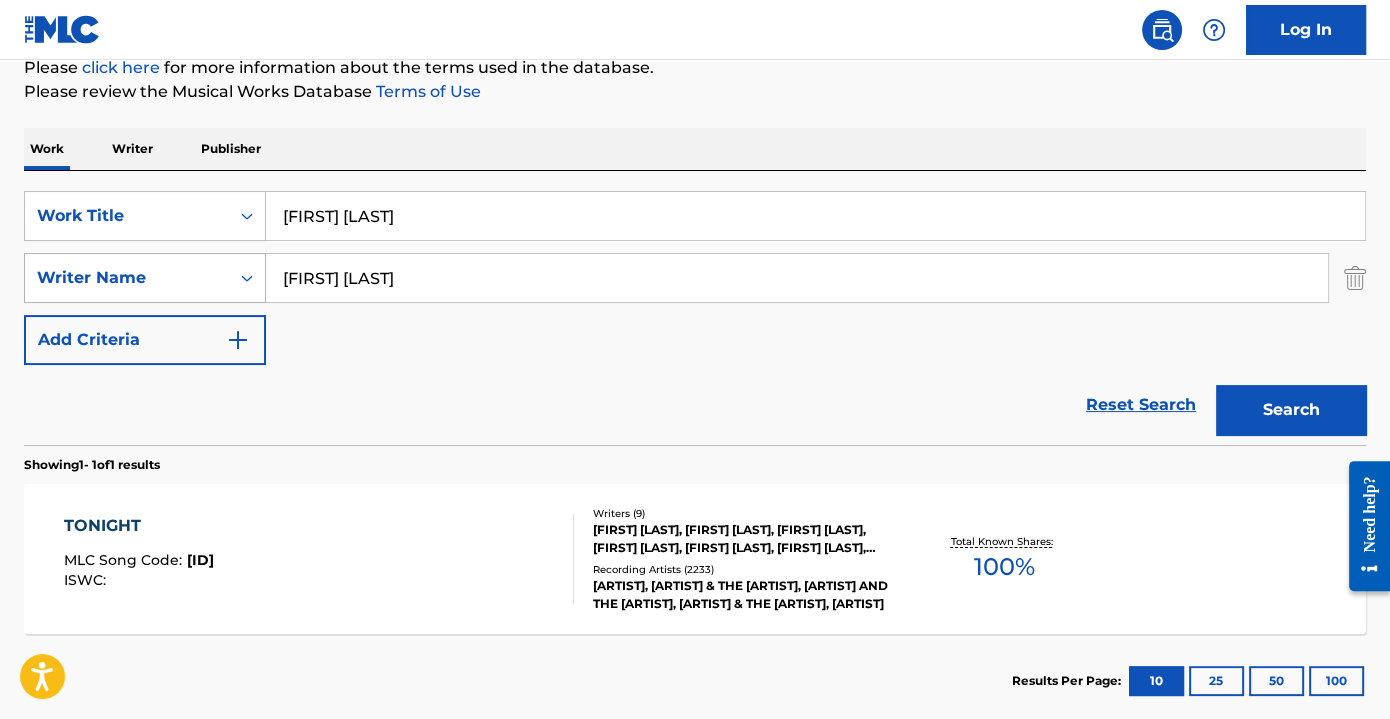 drag, startPoint x: 482, startPoint y: 287, endPoint x: 146, endPoint y: 284, distance: 336.0134 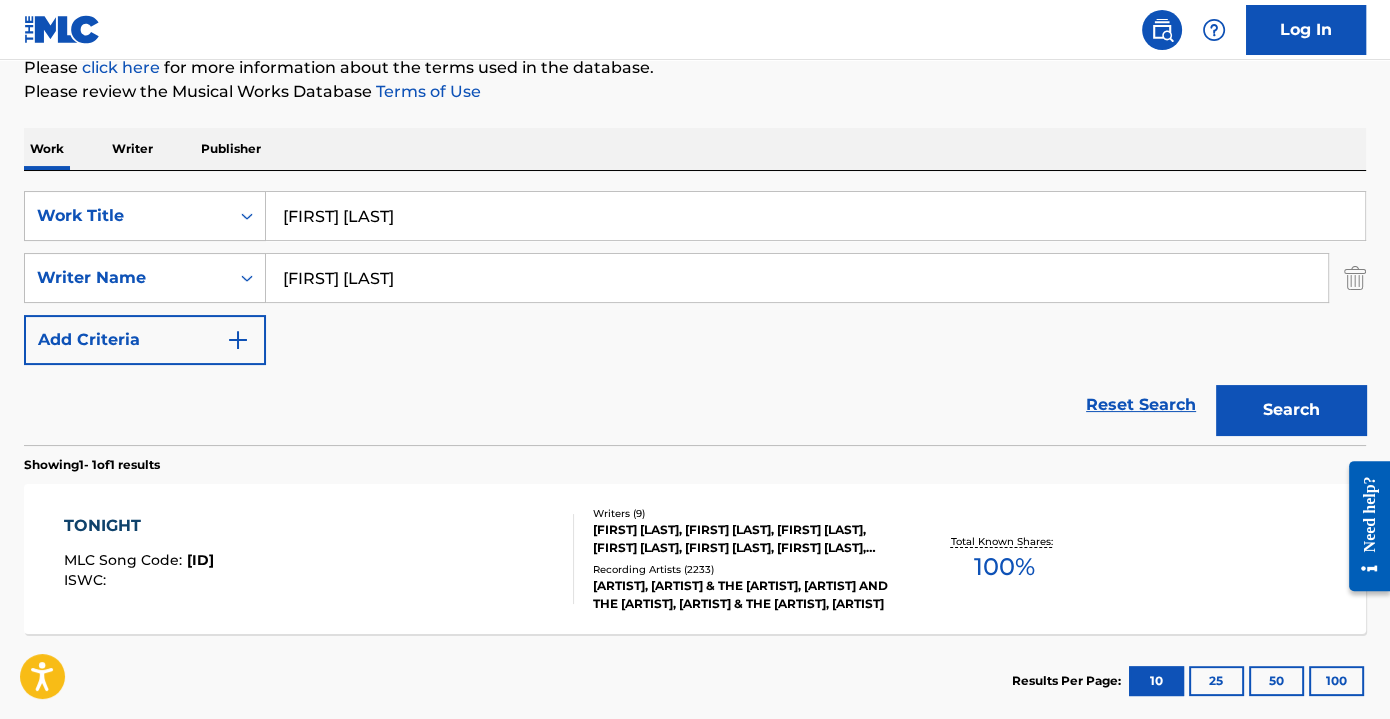type on "[FIRST] [LAST]" 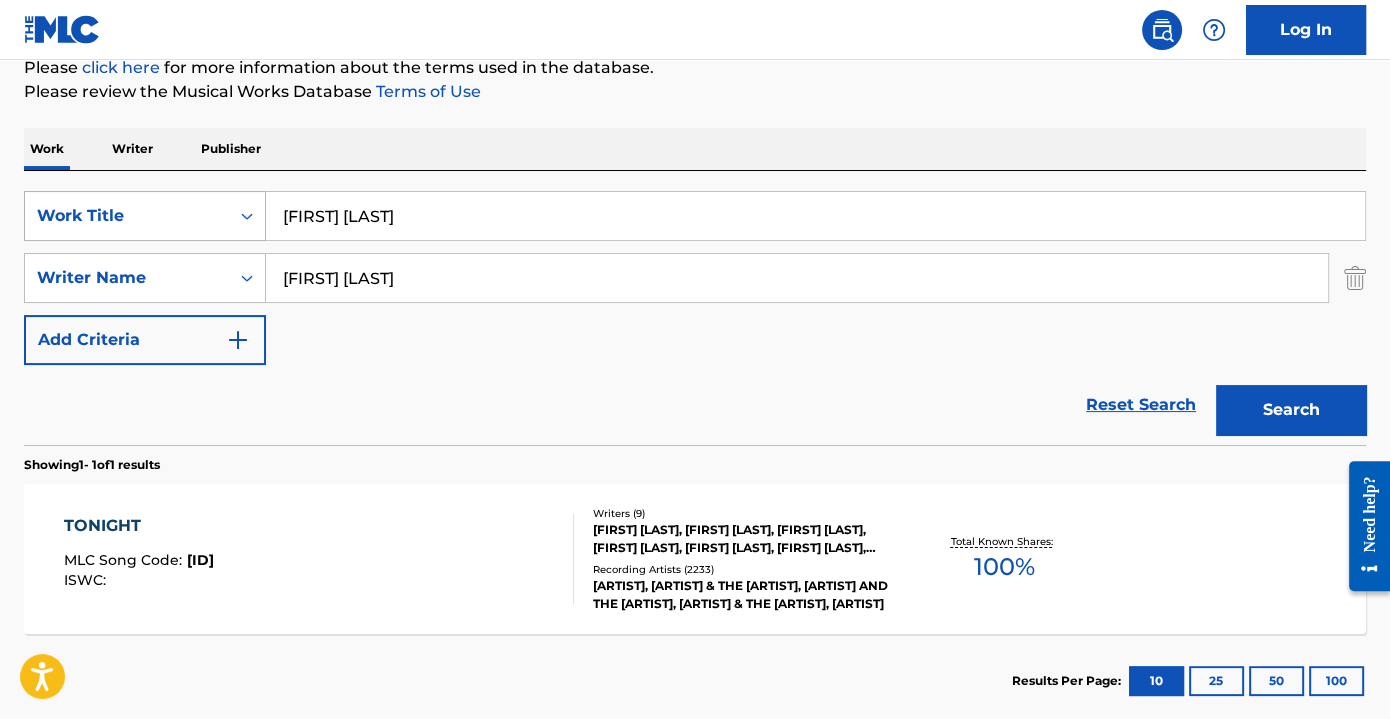 paste on "Strapped - Plies" 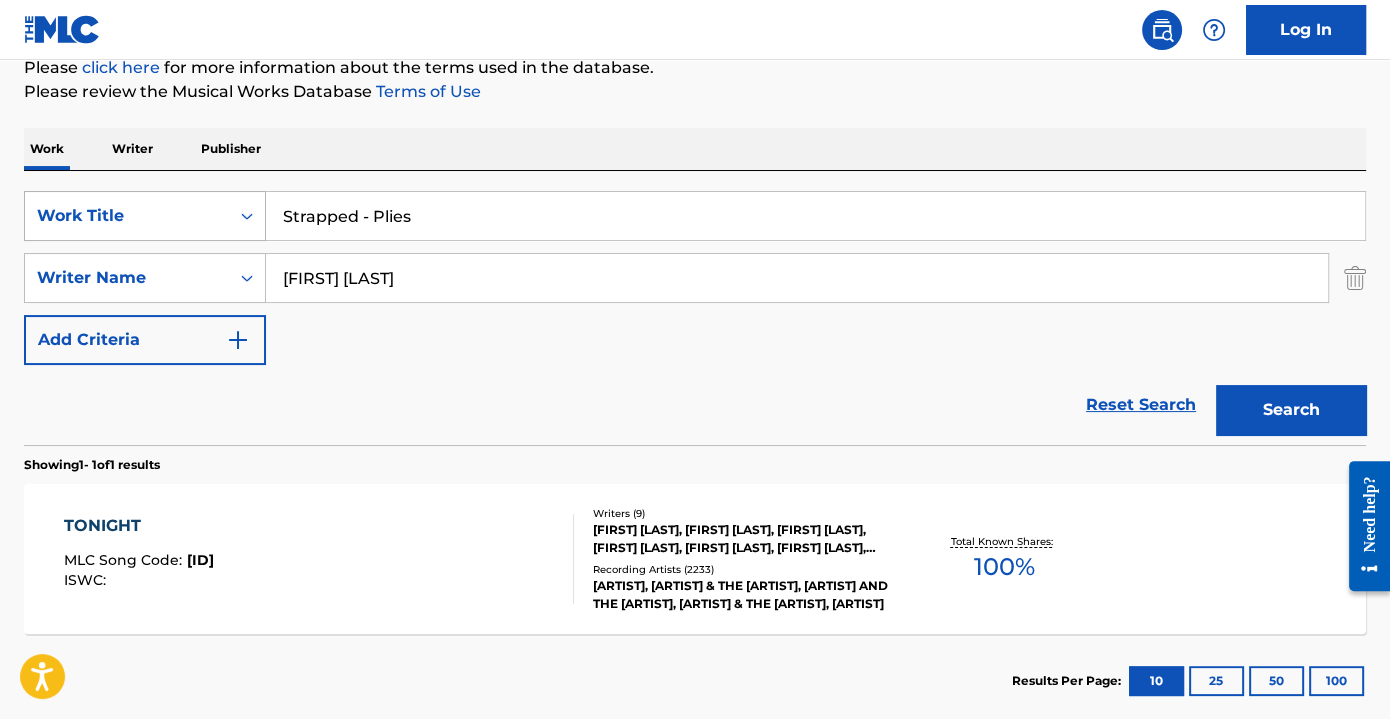 drag, startPoint x: 544, startPoint y: 223, endPoint x: 98, endPoint y: 210, distance: 446.18942 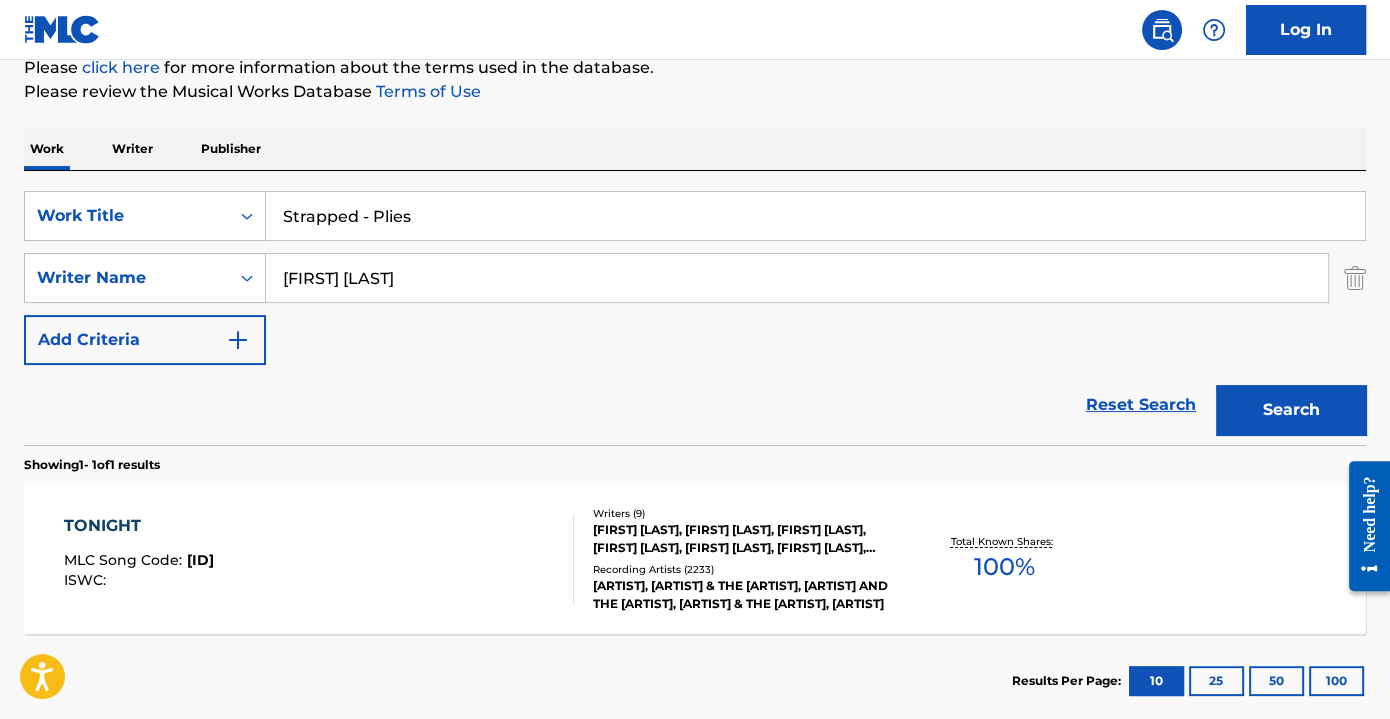 drag, startPoint x: 364, startPoint y: 212, endPoint x: 568, endPoint y: 236, distance: 205.4069 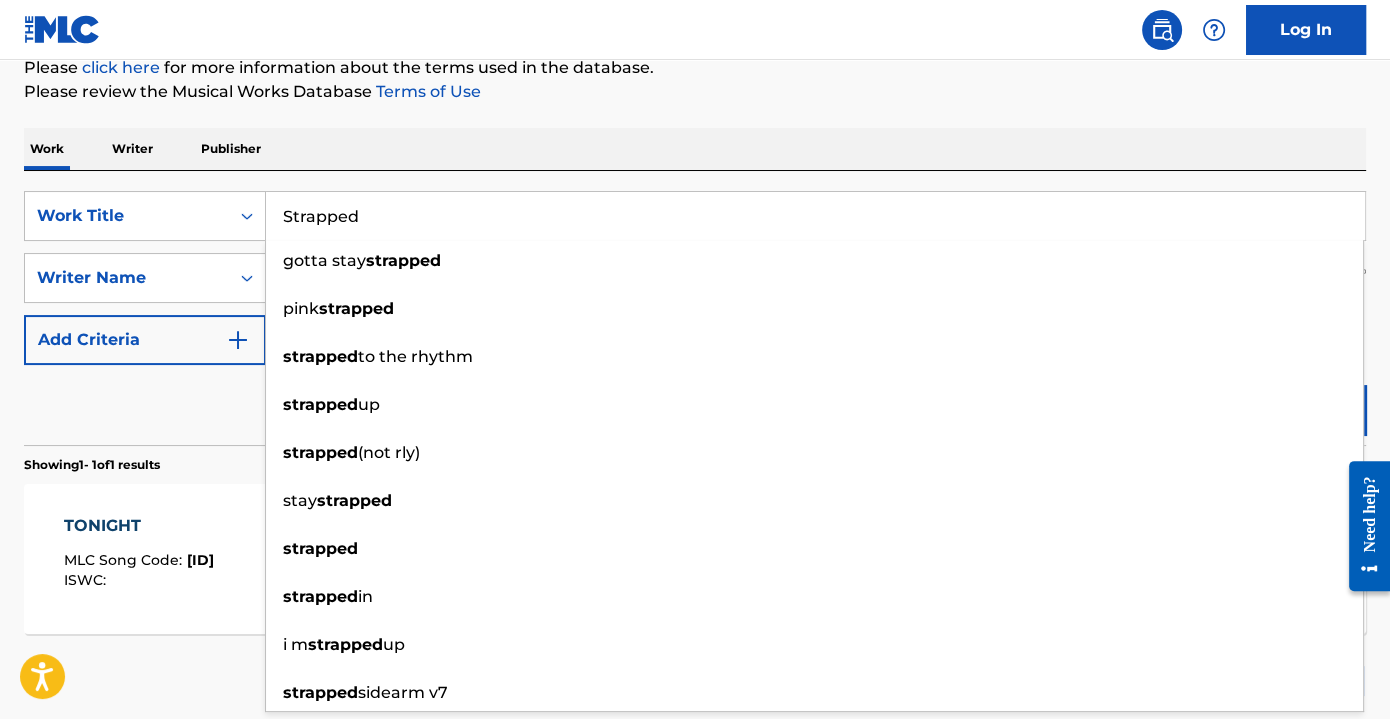 click on "Strapped" at bounding box center (815, 216) 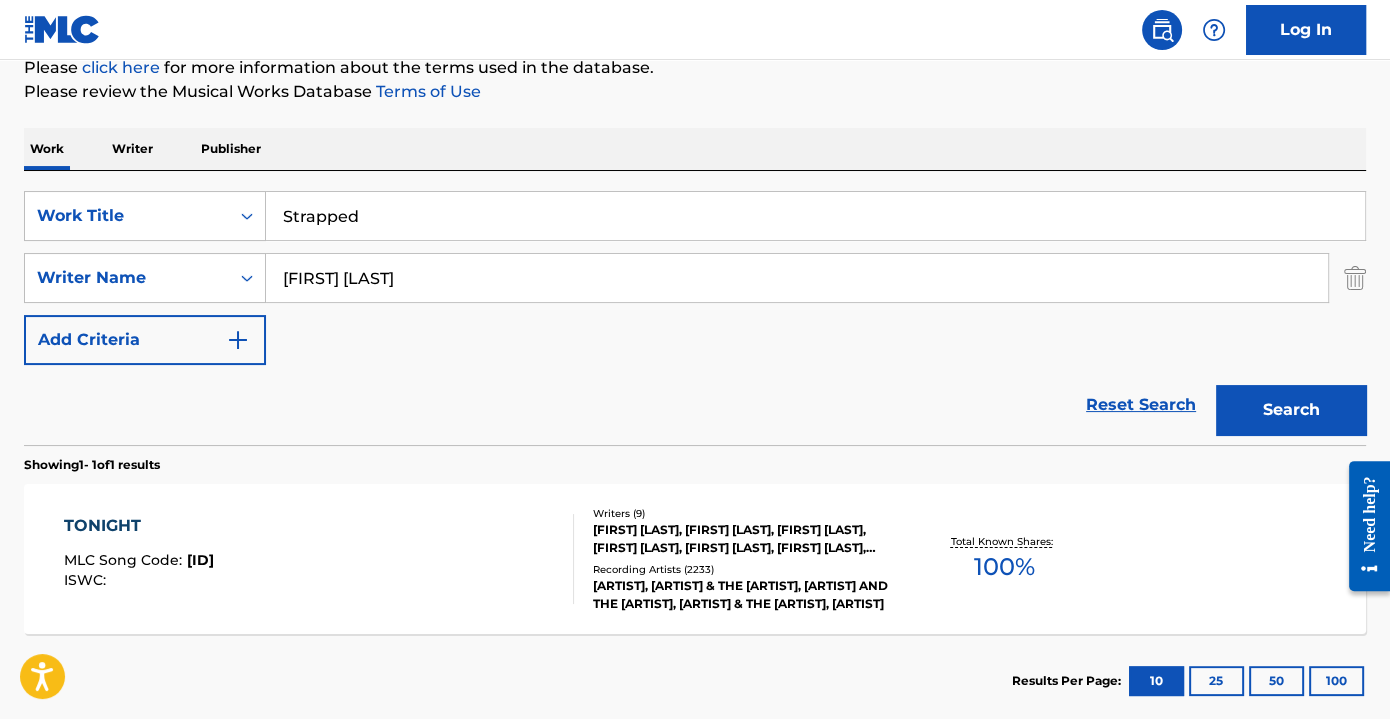 click on "Search" at bounding box center (1291, 410) 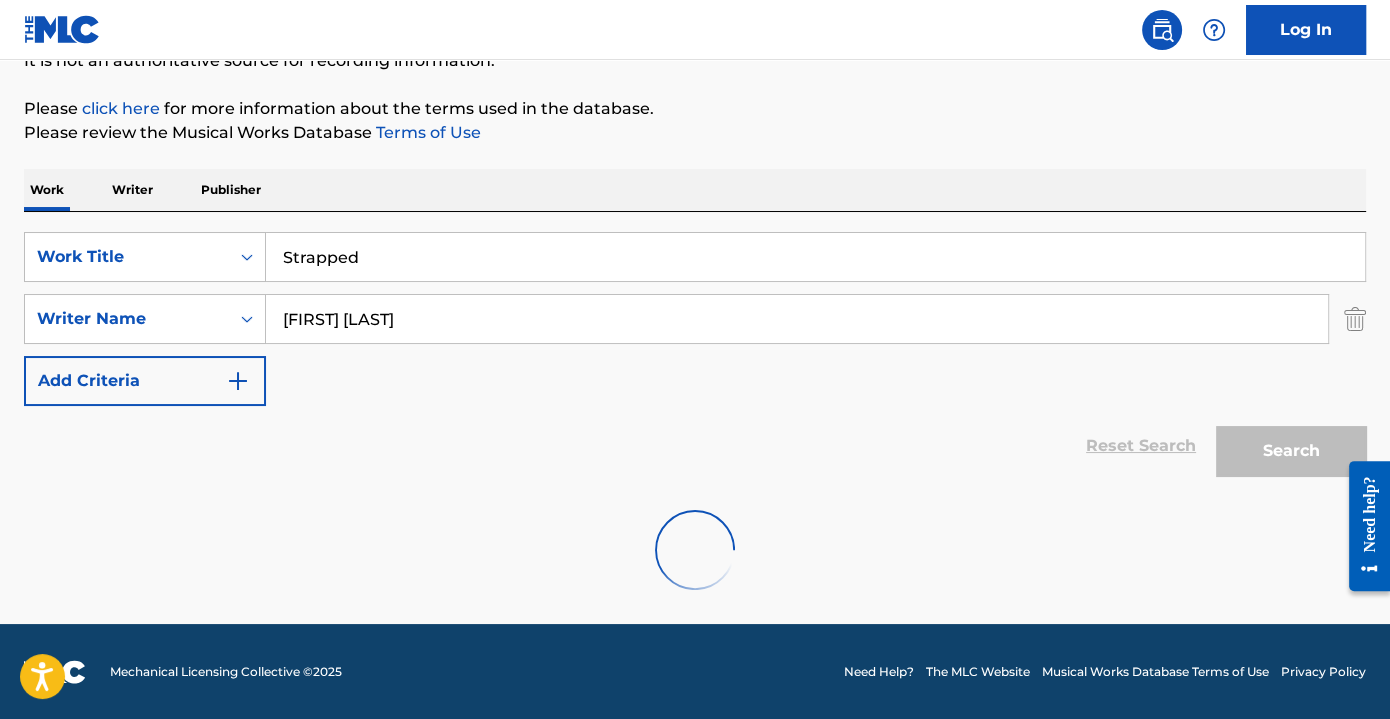scroll, scrollTop: 148, scrollLeft: 0, axis: vertical 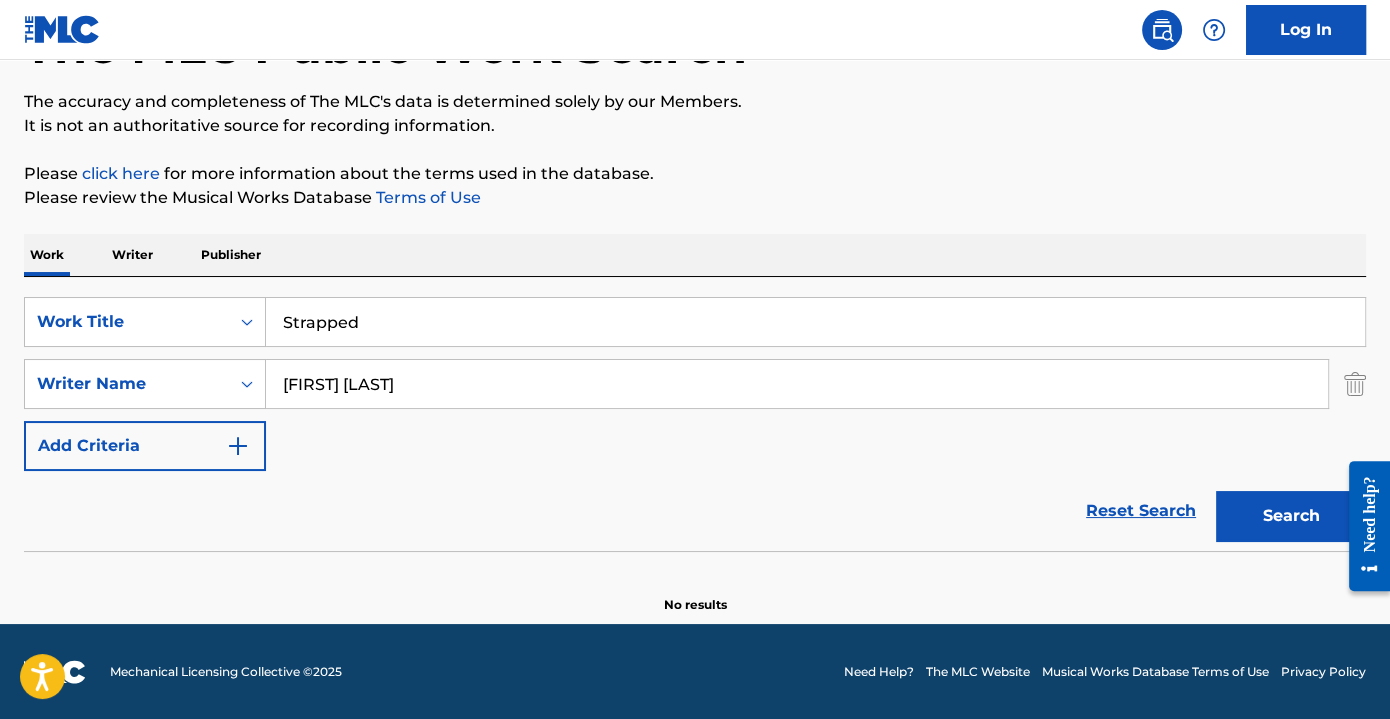 click on "Search" at bounding box center [1291, 516] 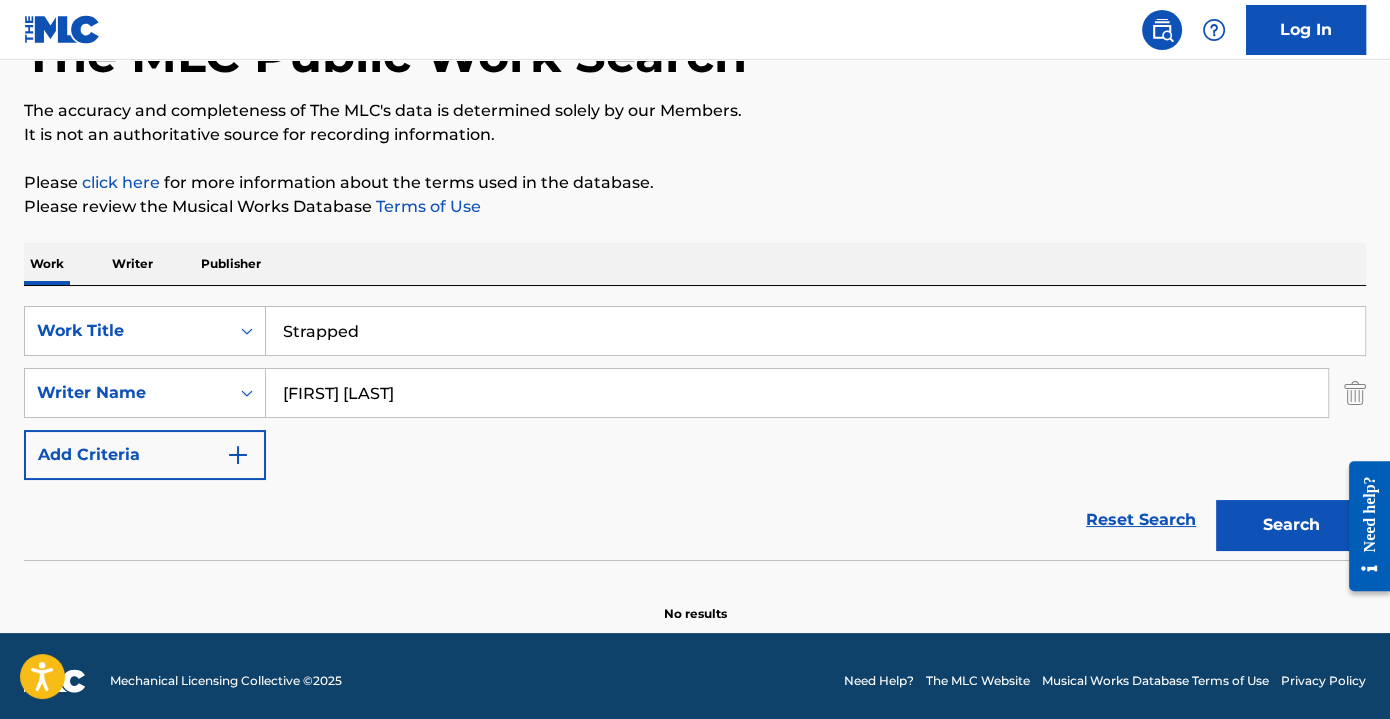 scroll, scrollTop: 148, scrollLeft: 0, axis: vertical 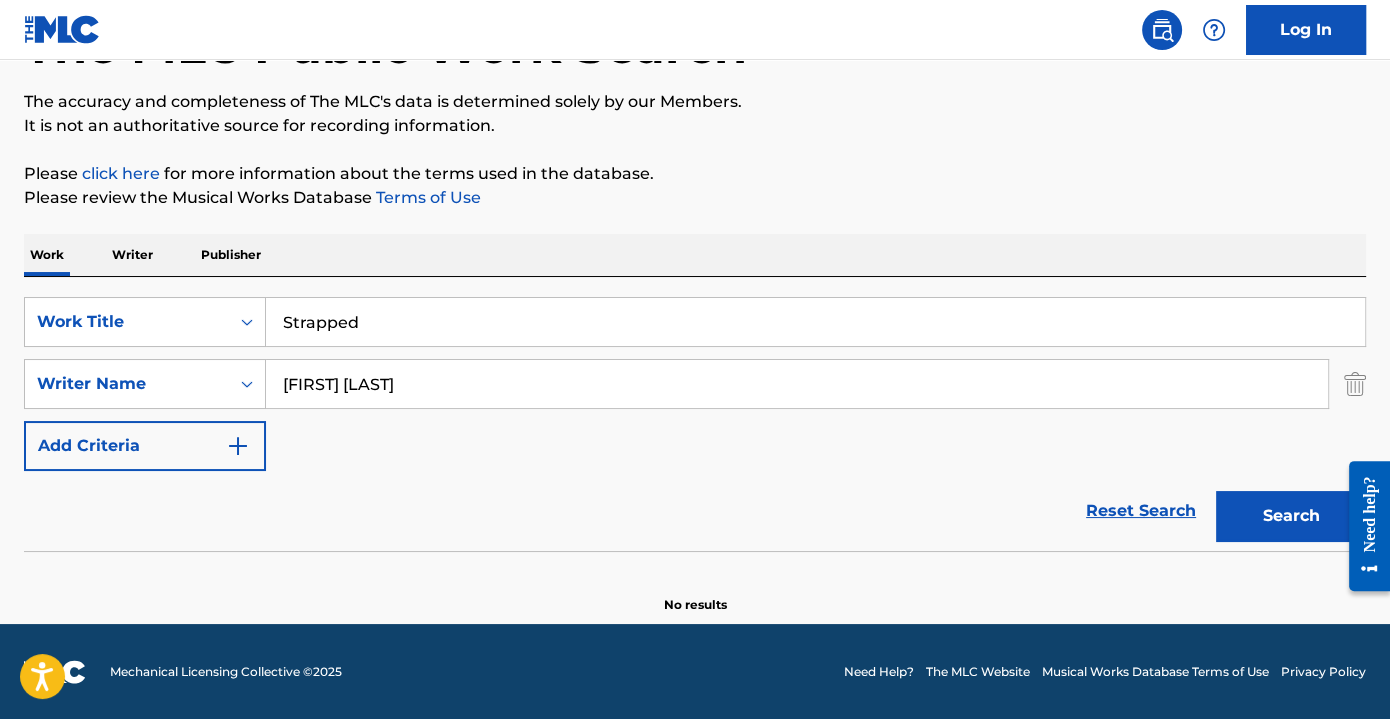 click on "[FIRST] [LAST]" at bounding box center [797, 384] 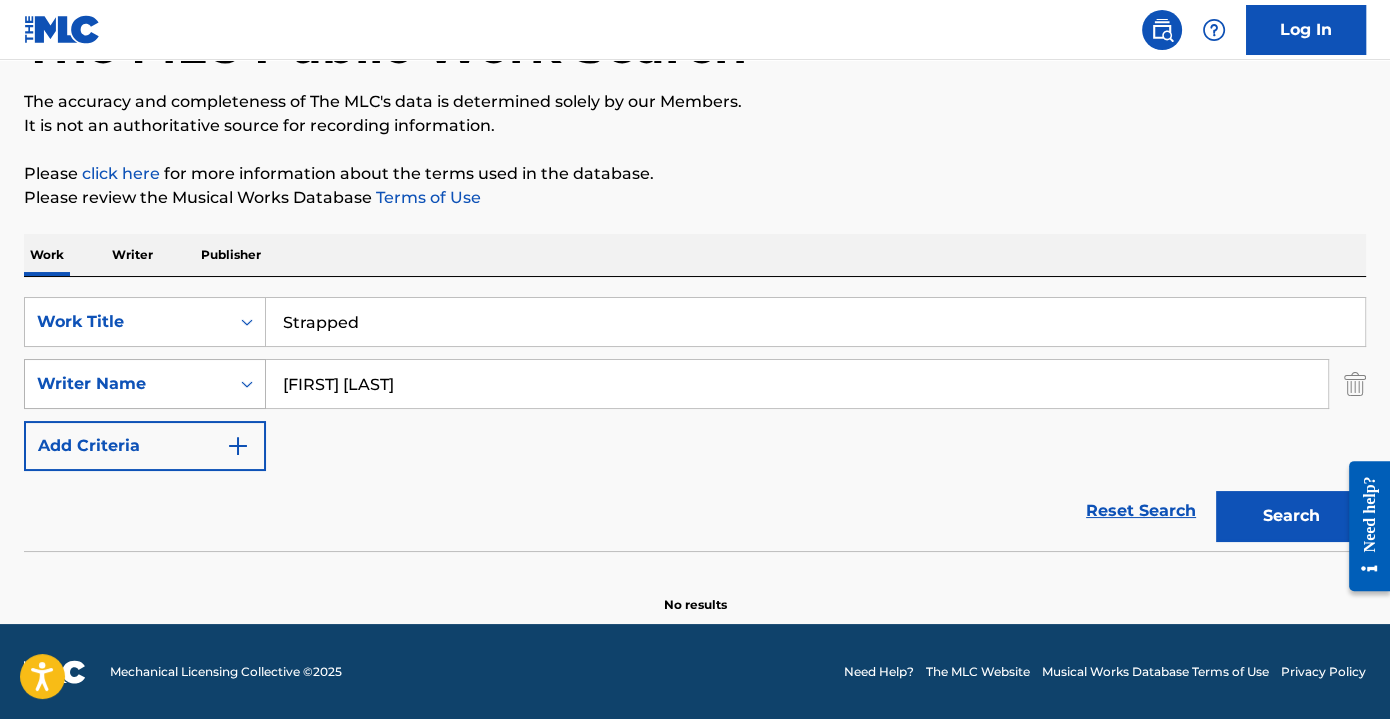 drag, startPoint x: 366, startPoint y: 383, endPoint x: 240, endPoint y: 386, distance: 126.035706 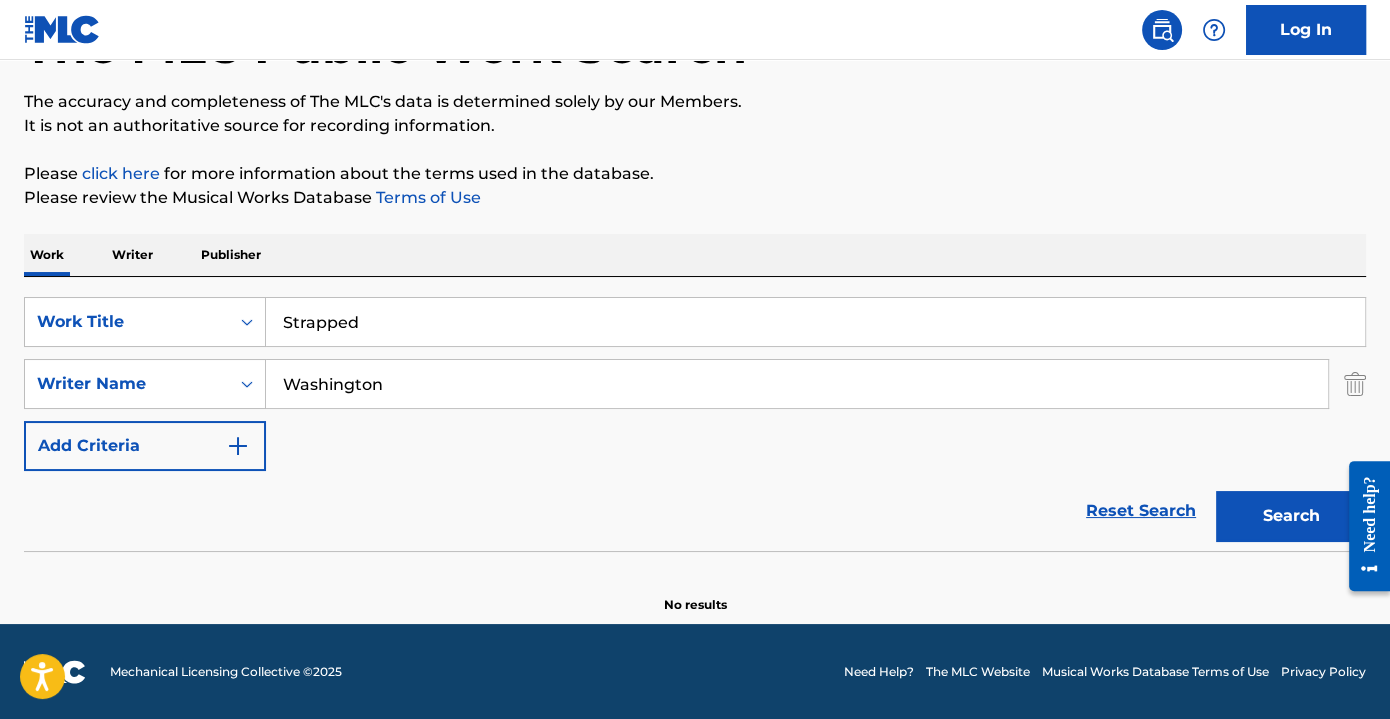 type on "Washington" 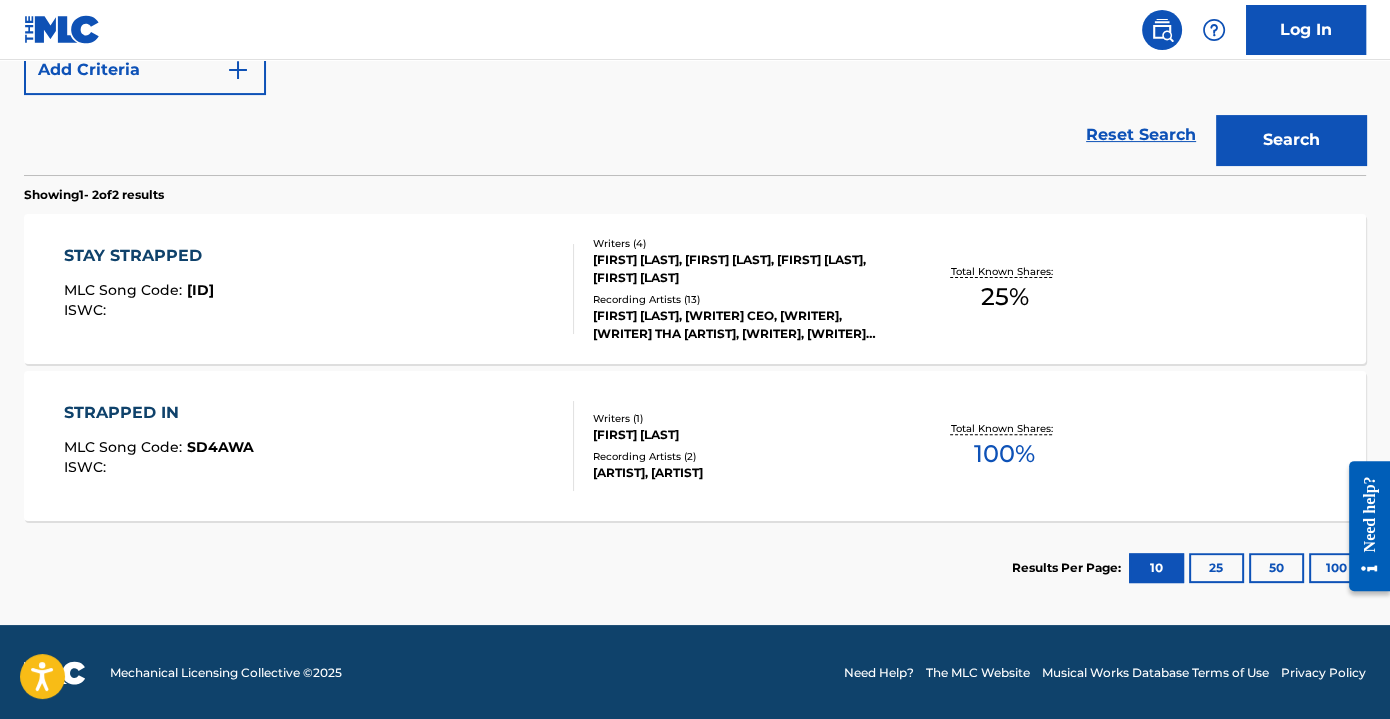 scroll, scrollTop: 525, scrollLeft: 0, axis: vertical 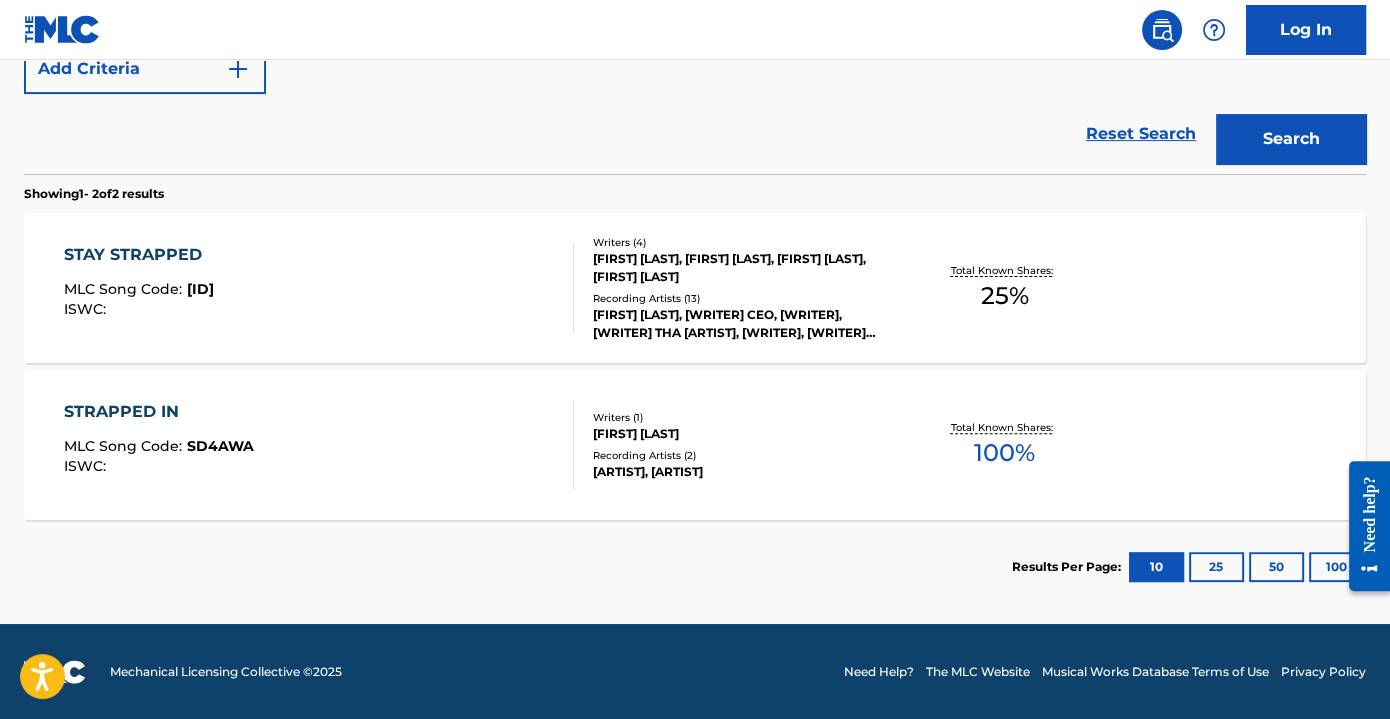 click on "Writers ( 1 ) [FIRST] [LAST] Recording Artists ( 2 ) [ARTIST], [ARTIST]" at bounding box center (733, 445) 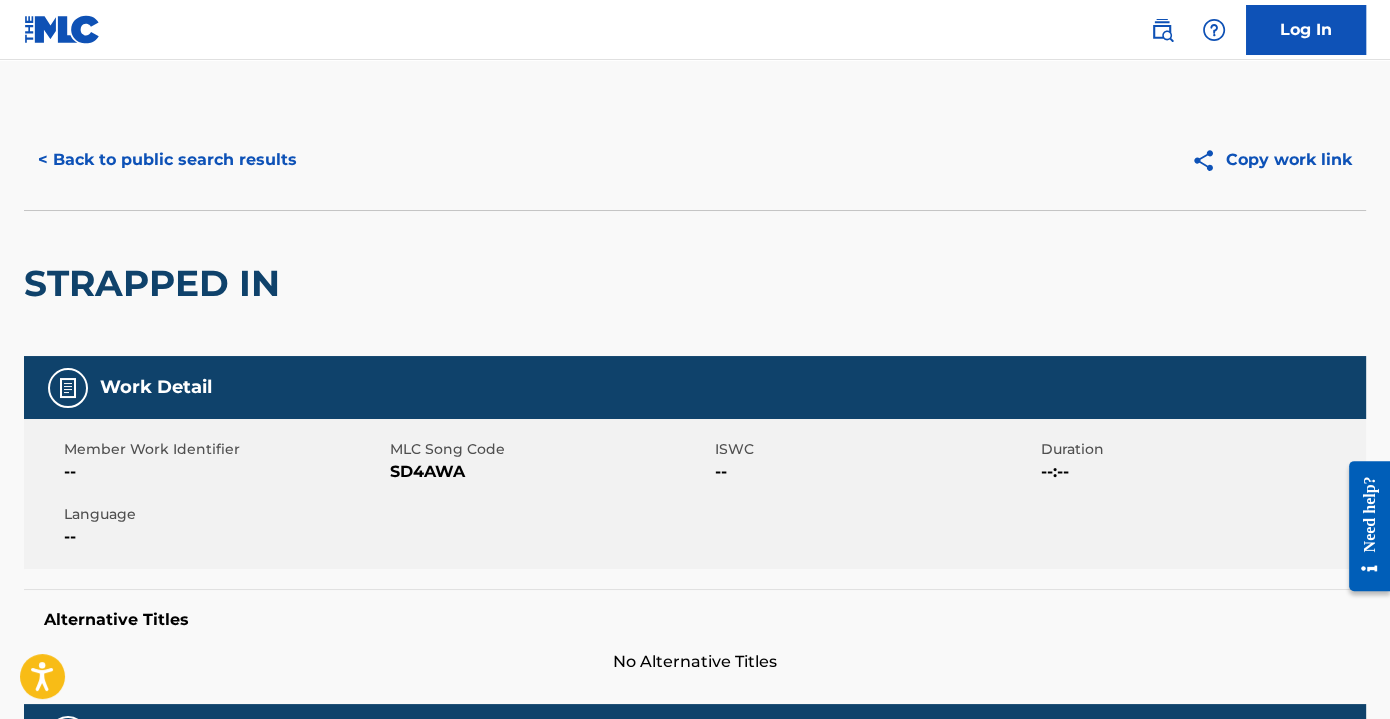 scroll, scrollTop: 272, scrollLeft: 0, axis: vertical 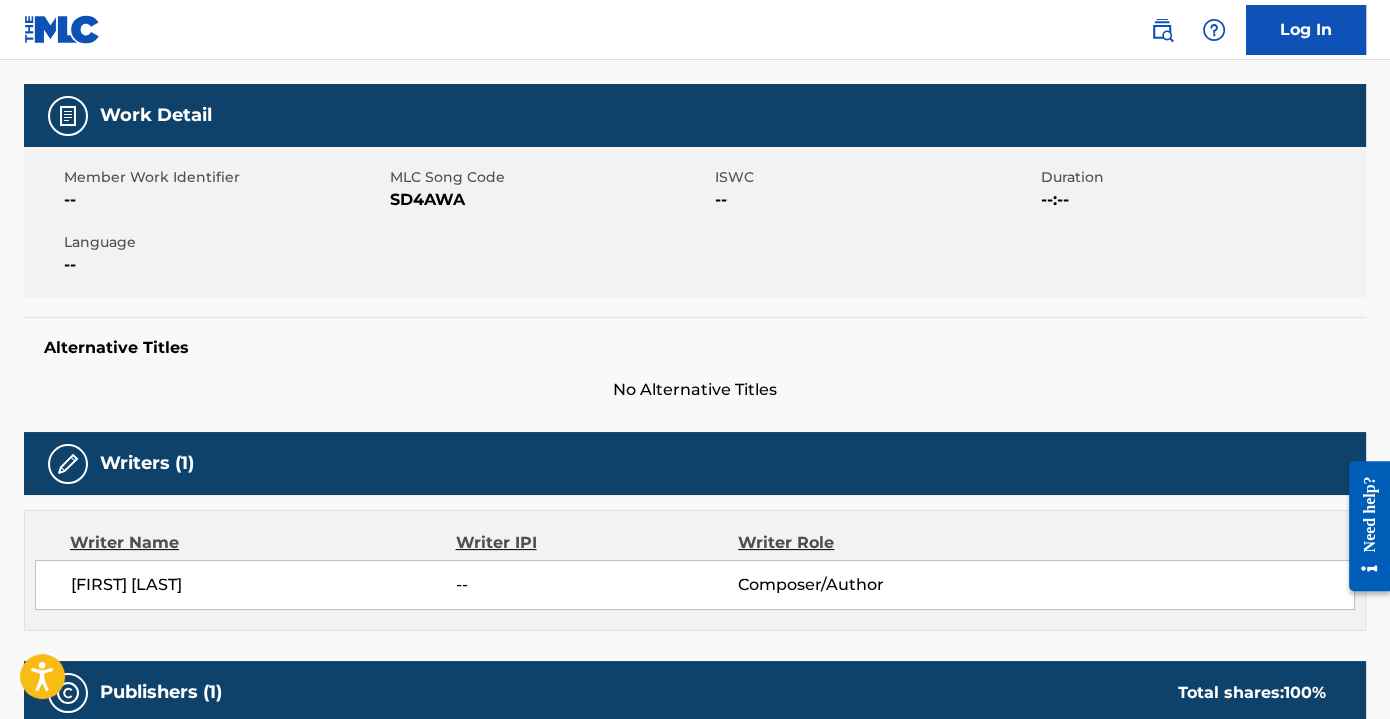 click on "Member Work Identifier -- [MLC Song Code] ISWC -- Duration --:-- Language --" at bounding box center (695, 222) 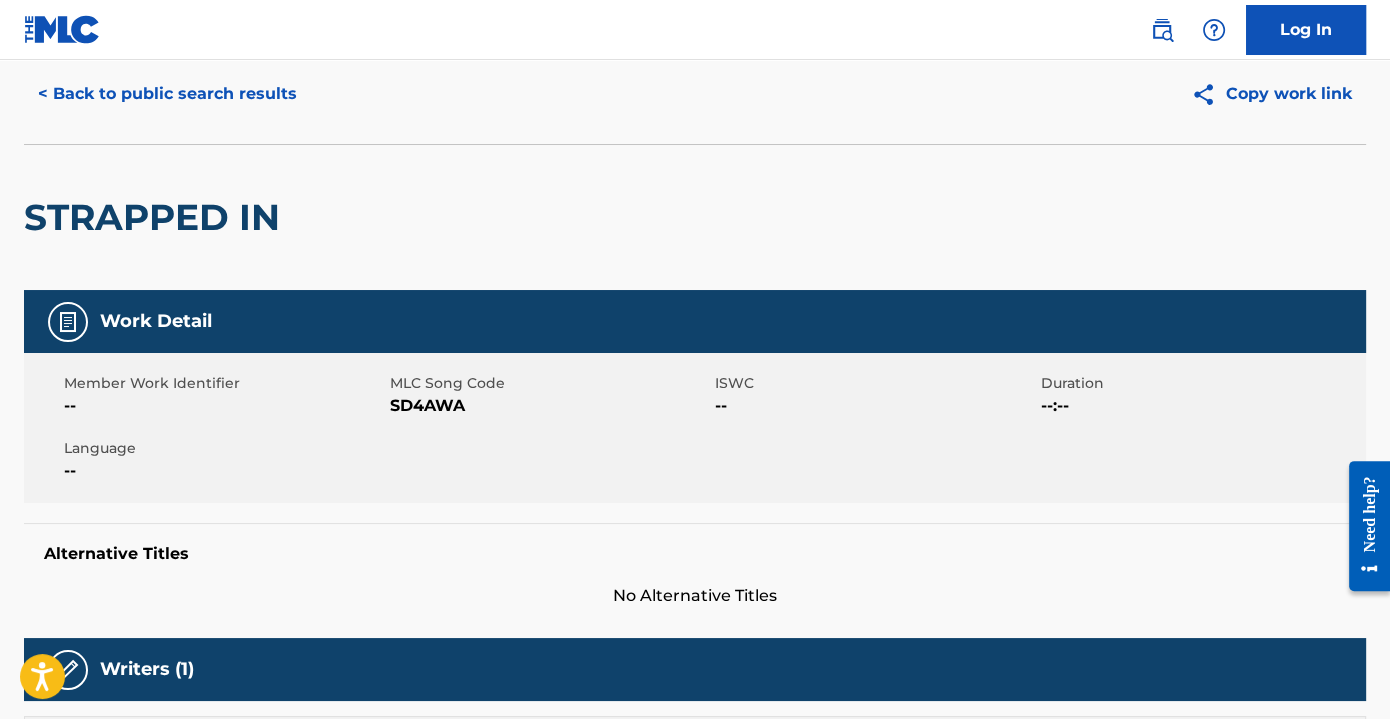 scroll, scrollTop: 0, scrollLeft: 0, axis: both 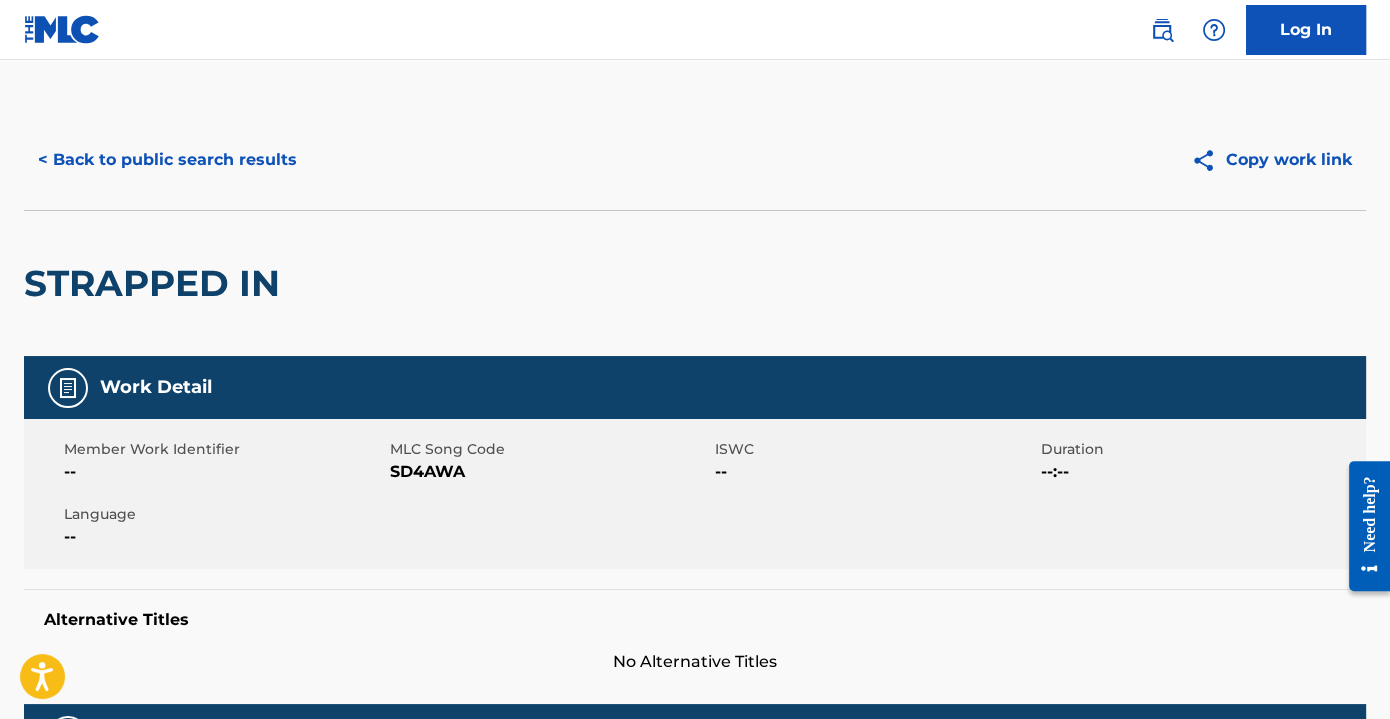 click on "< Back to public search results" at bounding box center (167, 160) 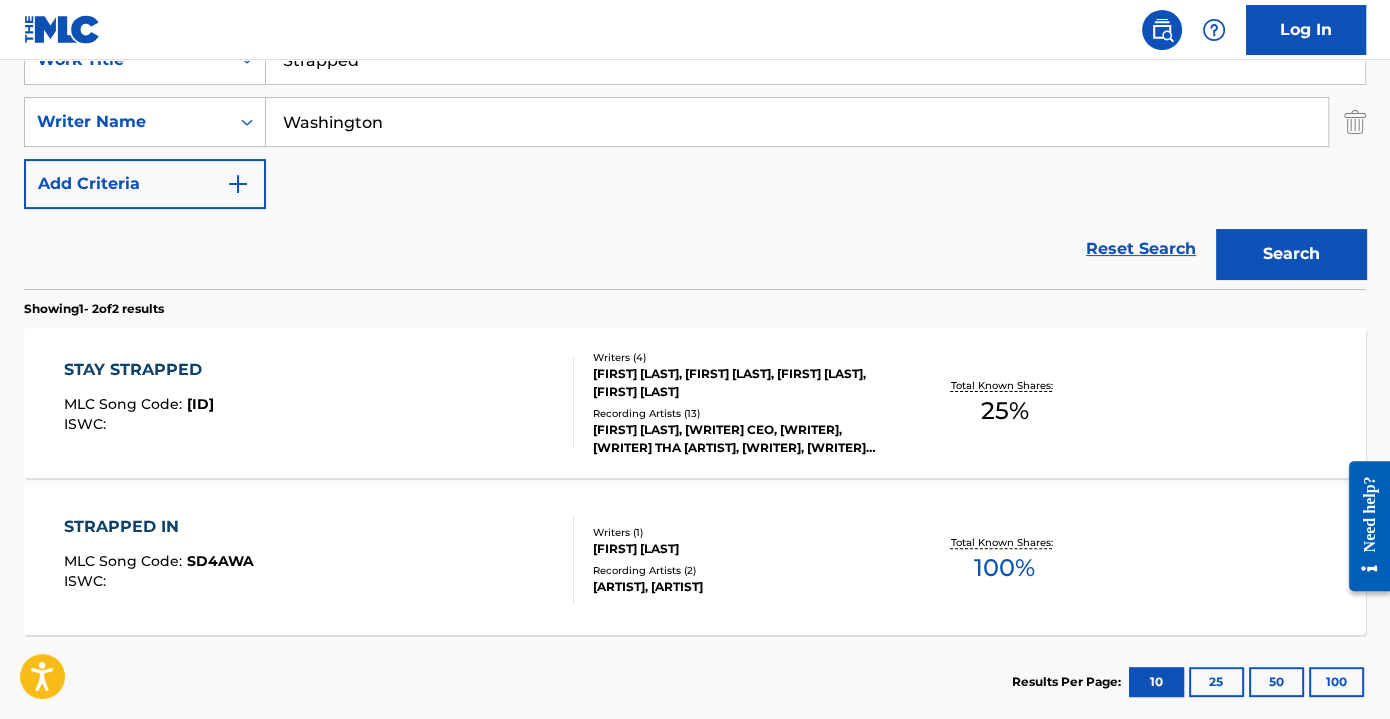 click on "[FIRST] [LAST], [FIRST] [LAST], [FIRST] [LAST], [FIRST] [LAST]" at bounding box center (743, 383) 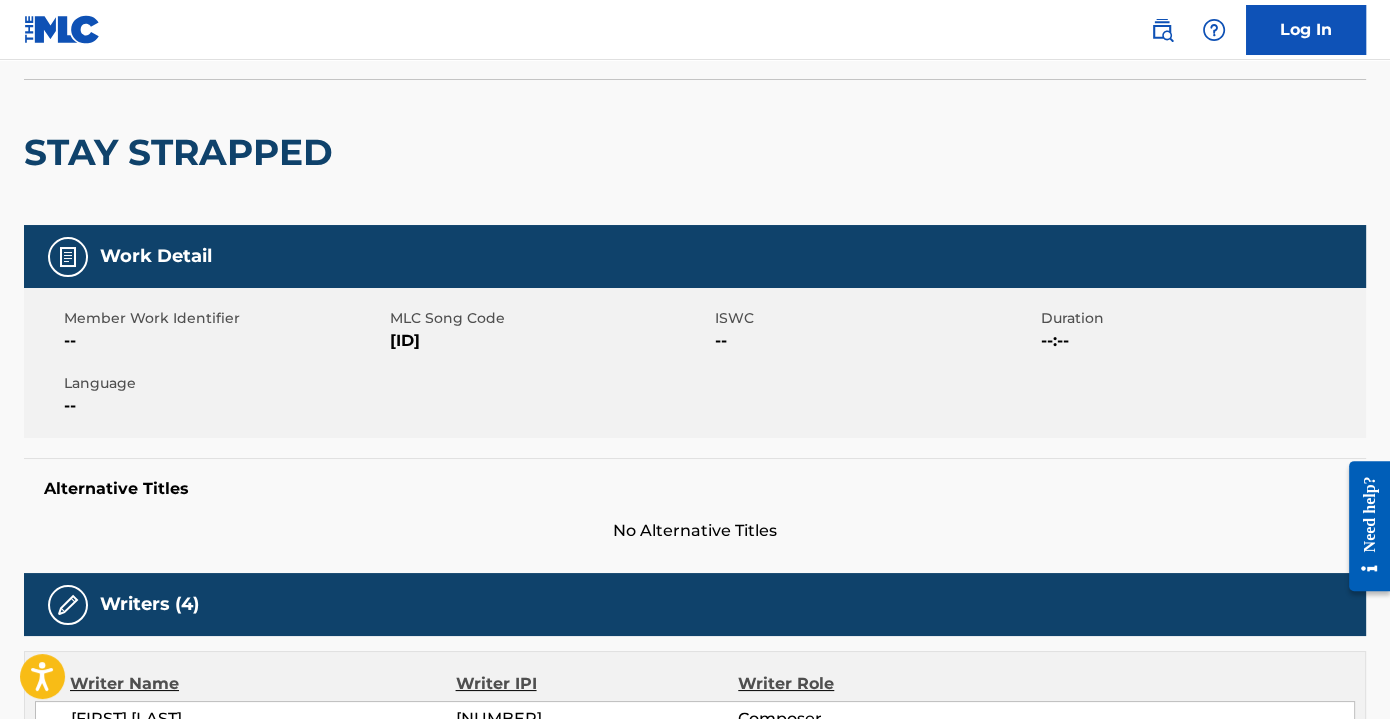 scroll, scrollTop: 0, scrollLeft: 0, axis: both 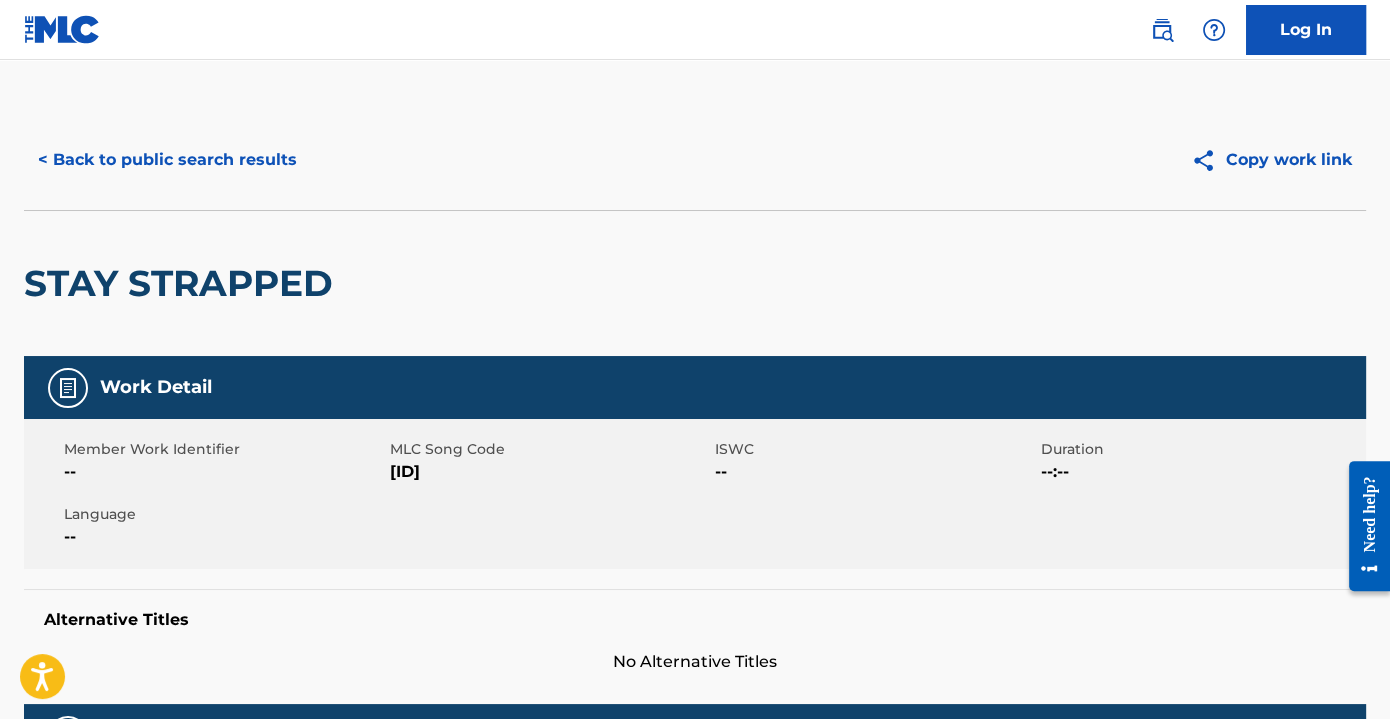 click on "< Back to public search results" at bounding box center [167, 160] 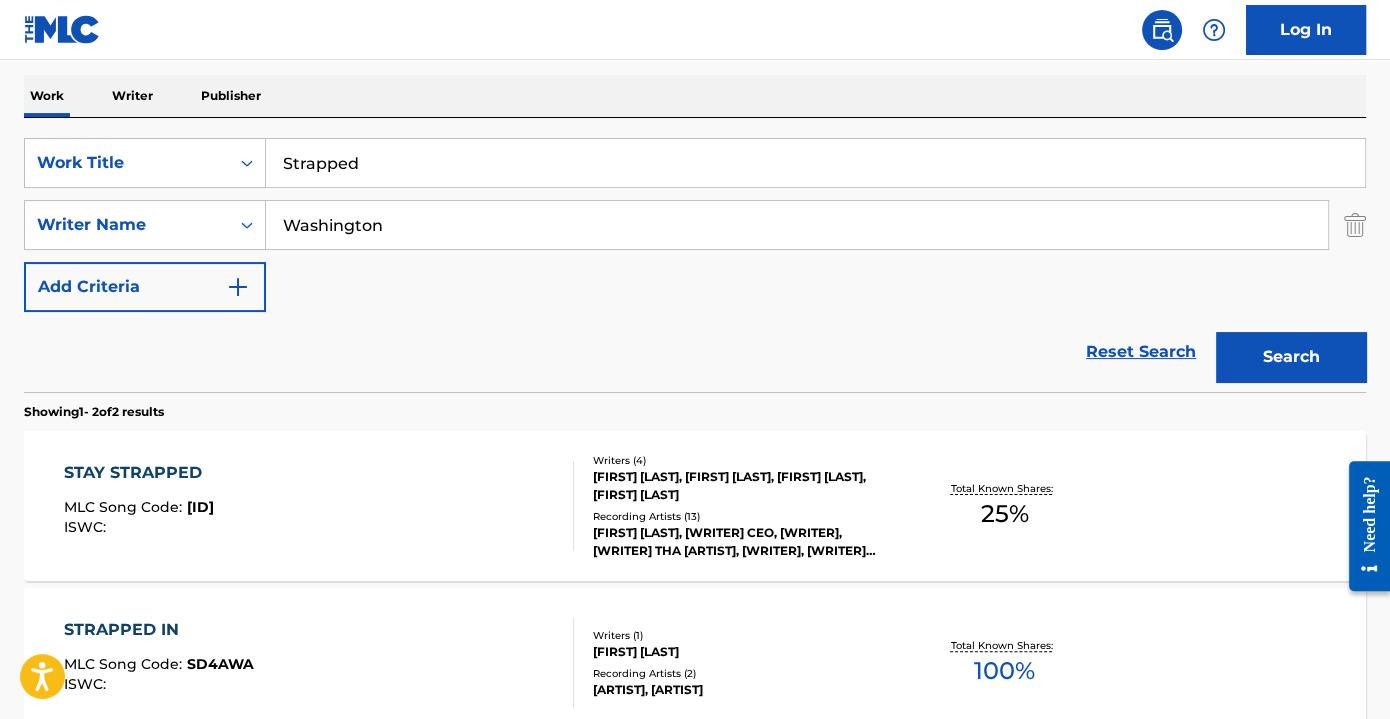 scroll, scrollTop: 229, scrollLeft: 0, axis: vertical 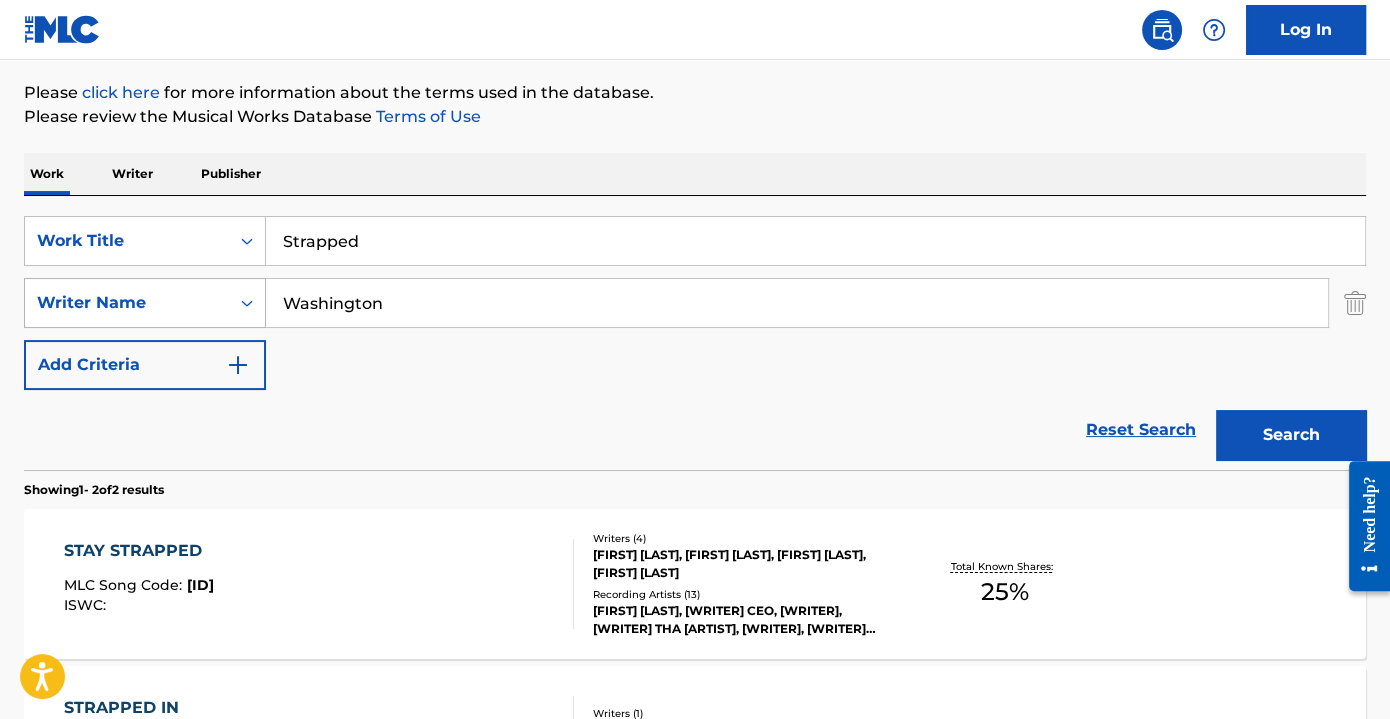 paste on "Strapped" 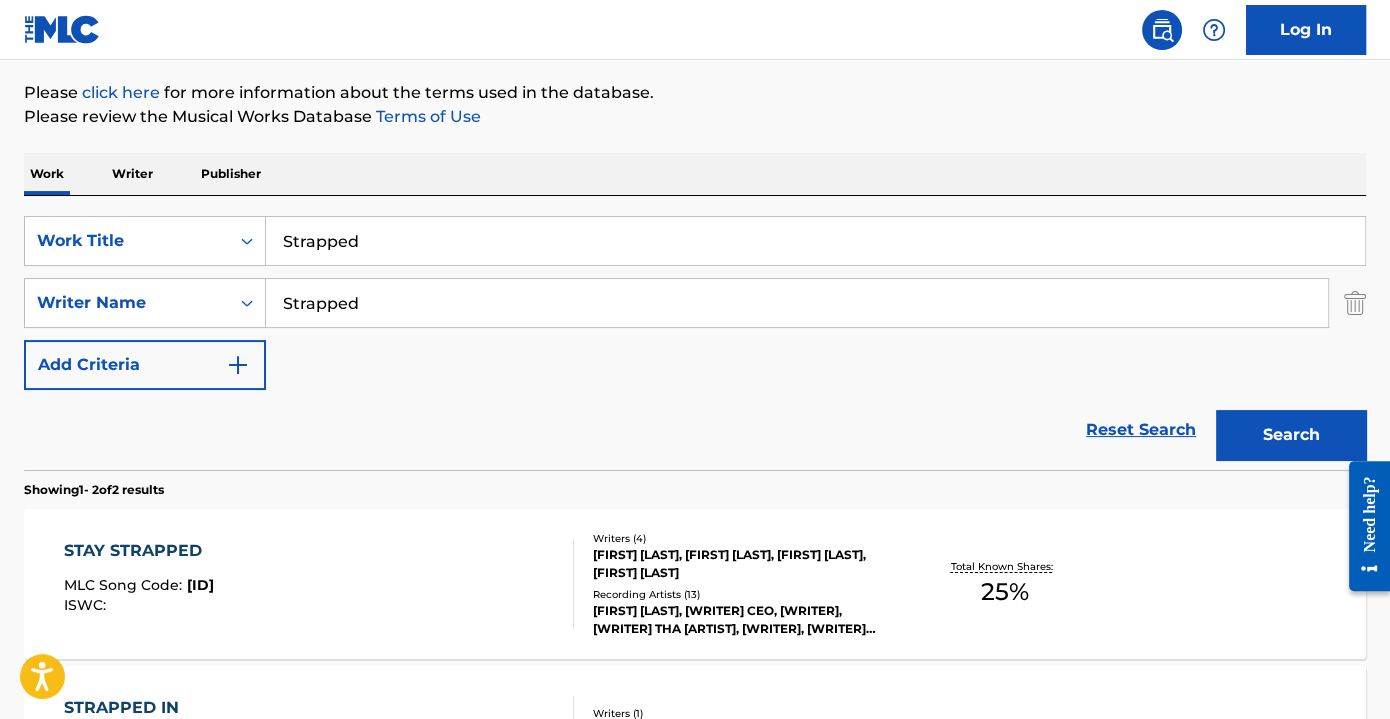 type on "Strapped" 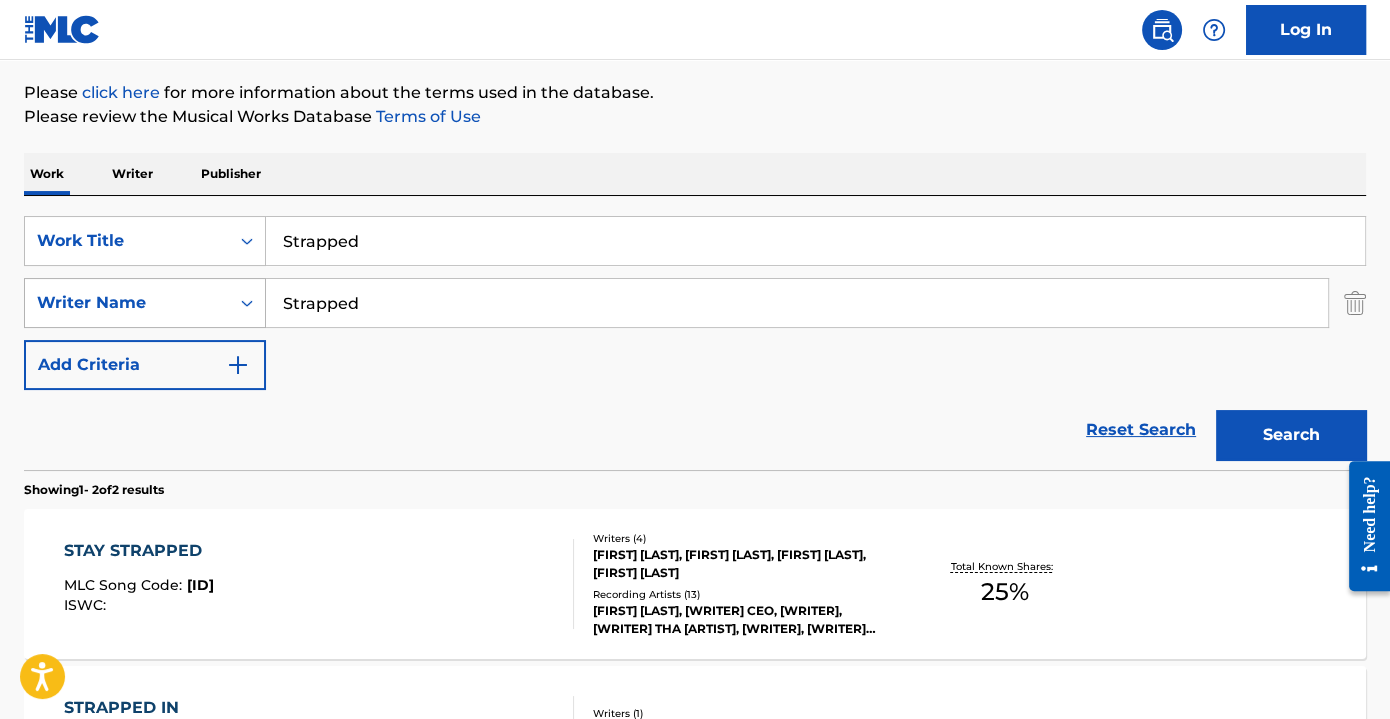 drag, startPoint x: 362, startPoint y: 307, endPoint x: 129, endPoint y: 298, distance: 233.17375 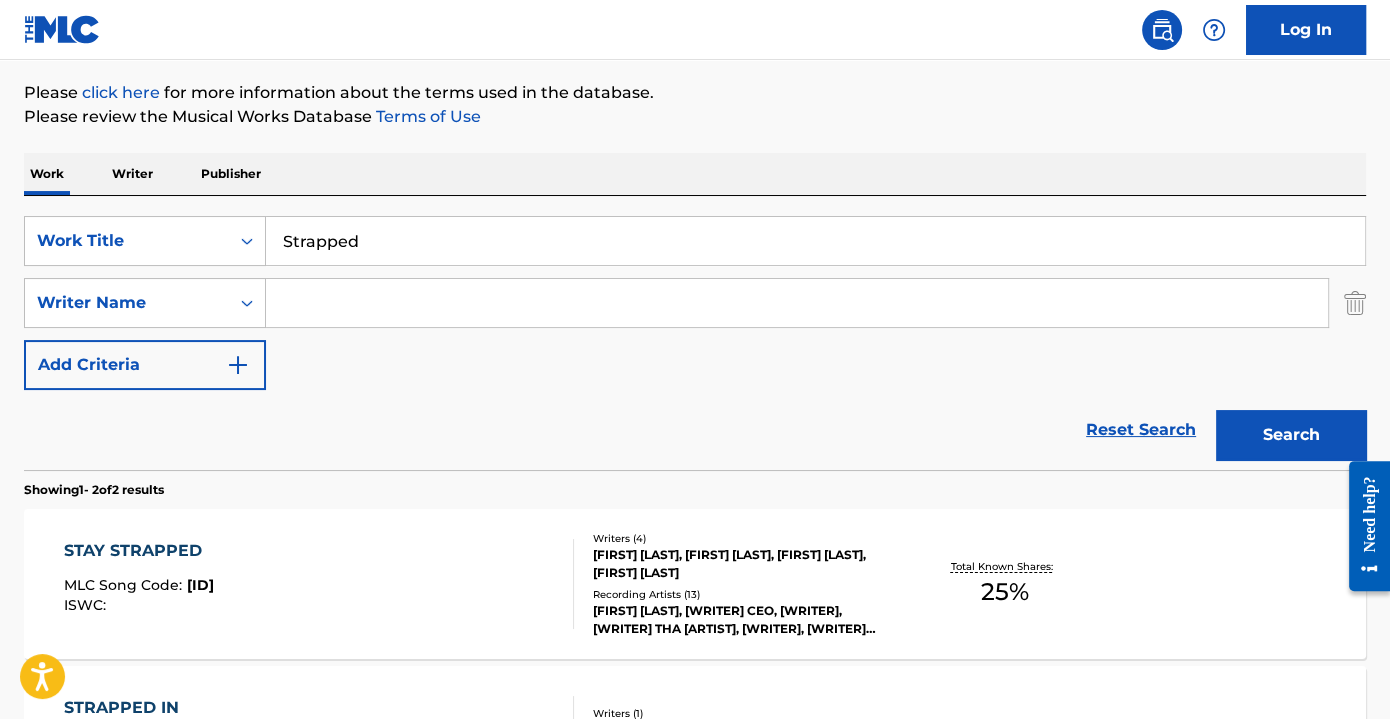 click at bounding box center (797, 303) 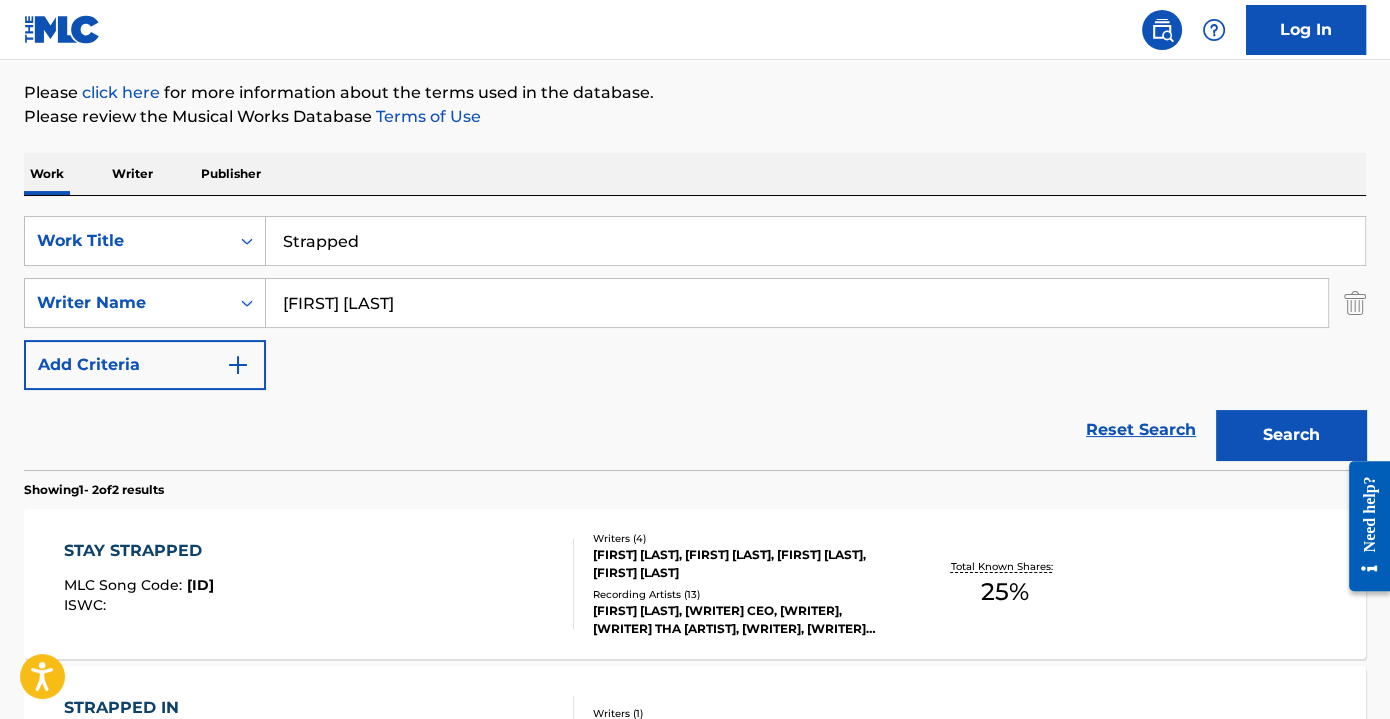 type on "[FIRST] [LAST]" 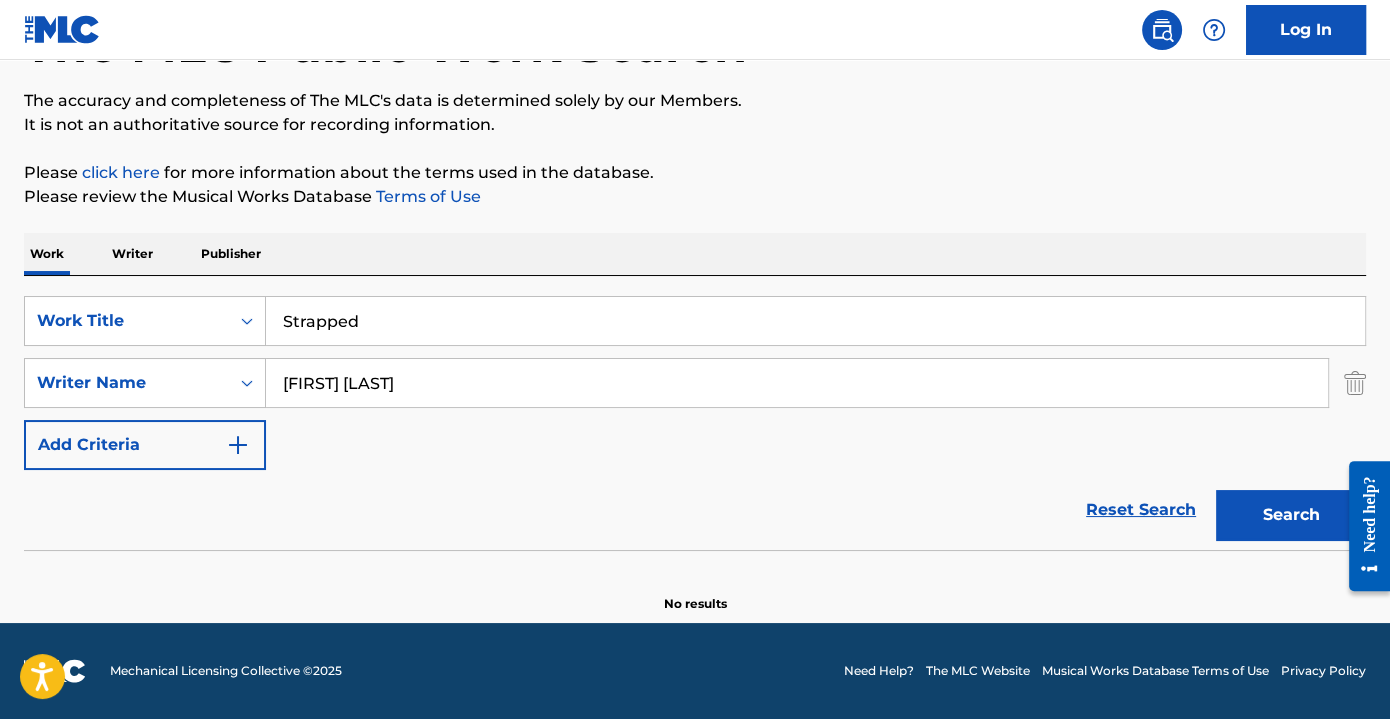 scroll, scrollTop: 148, scrollLeft: 0, axis: vertical 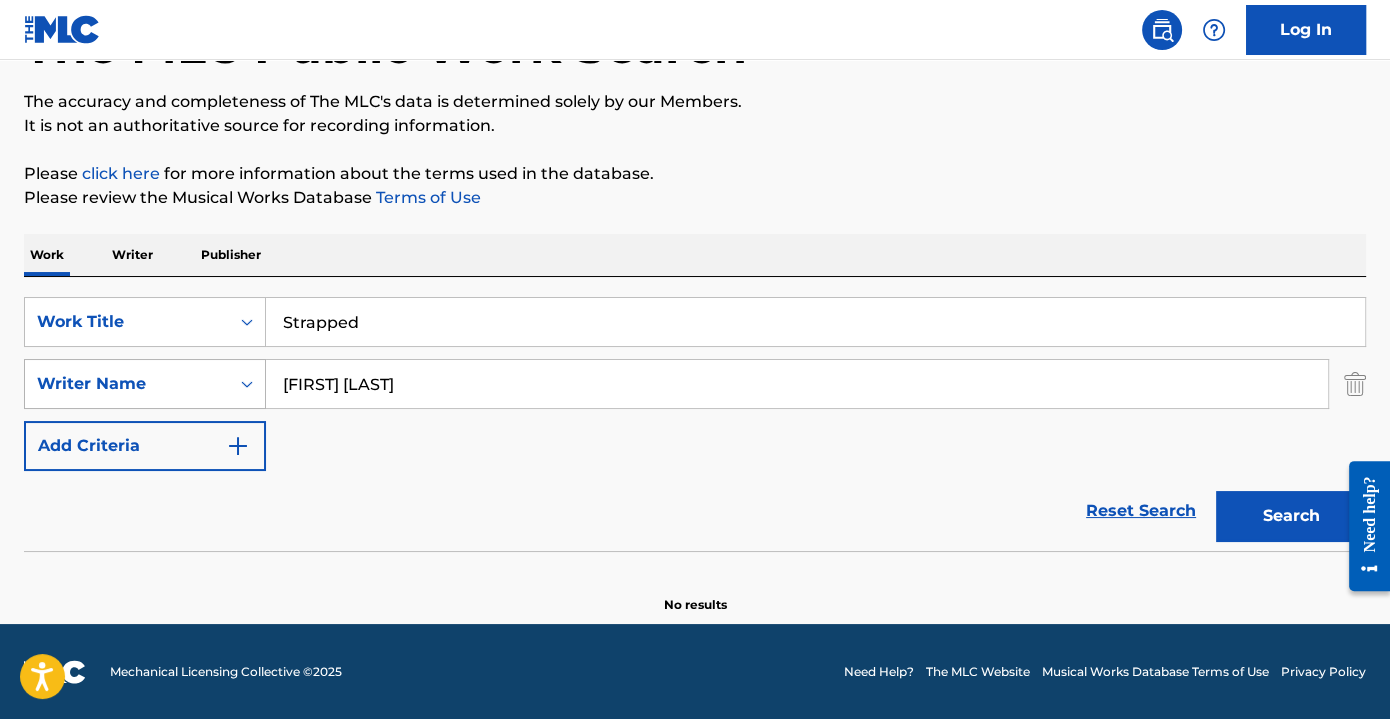 drag, startPoint x: 497, startPoint y: 379, endPoint x: 130, endPoint y: 381, distance: 367.00546 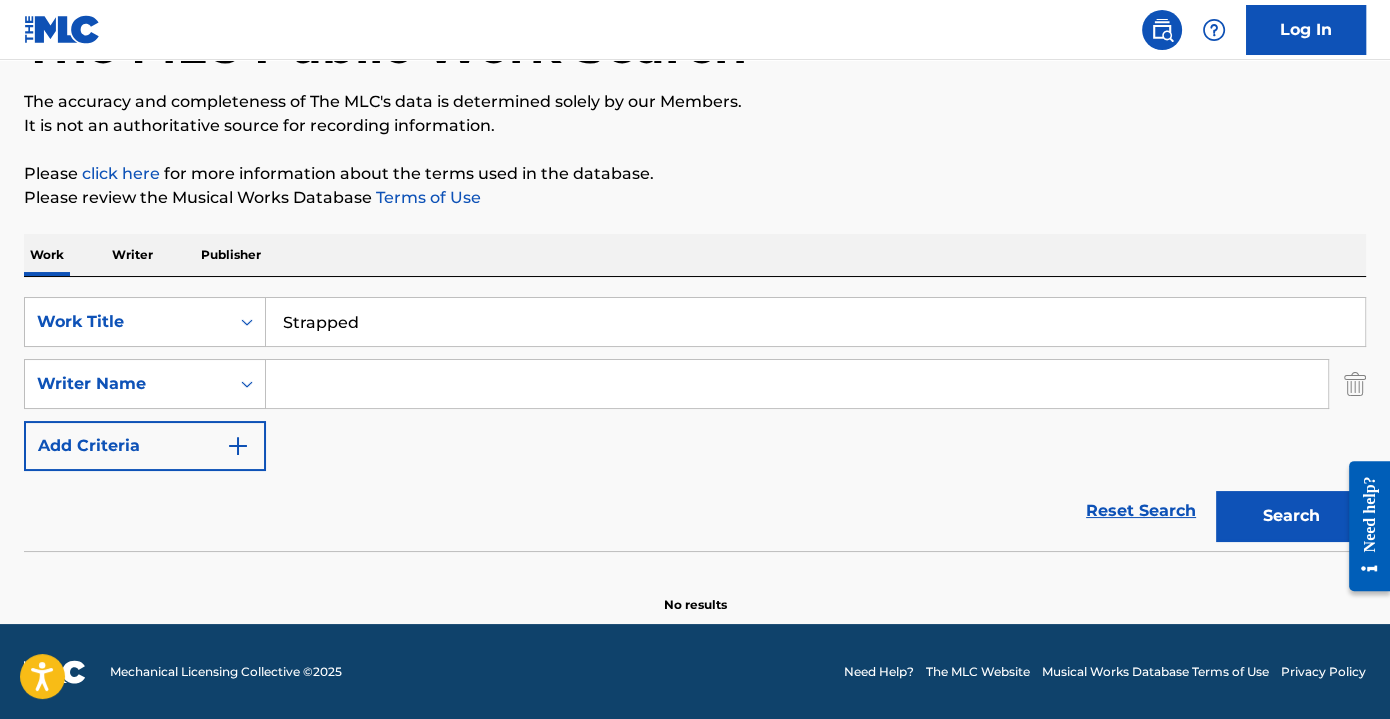 type 